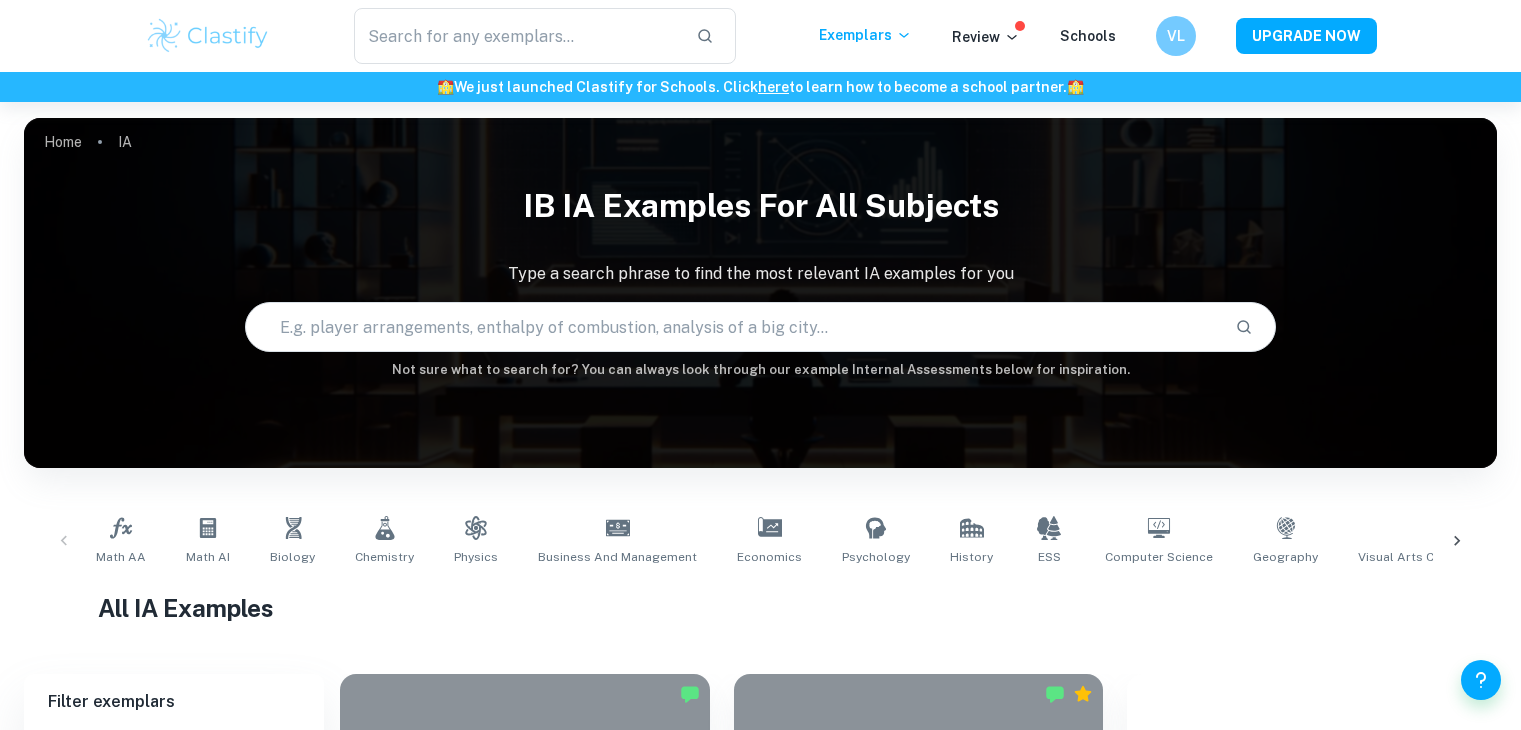 scroll, scrollTop: 0, scrollLeft: 0, axis: both 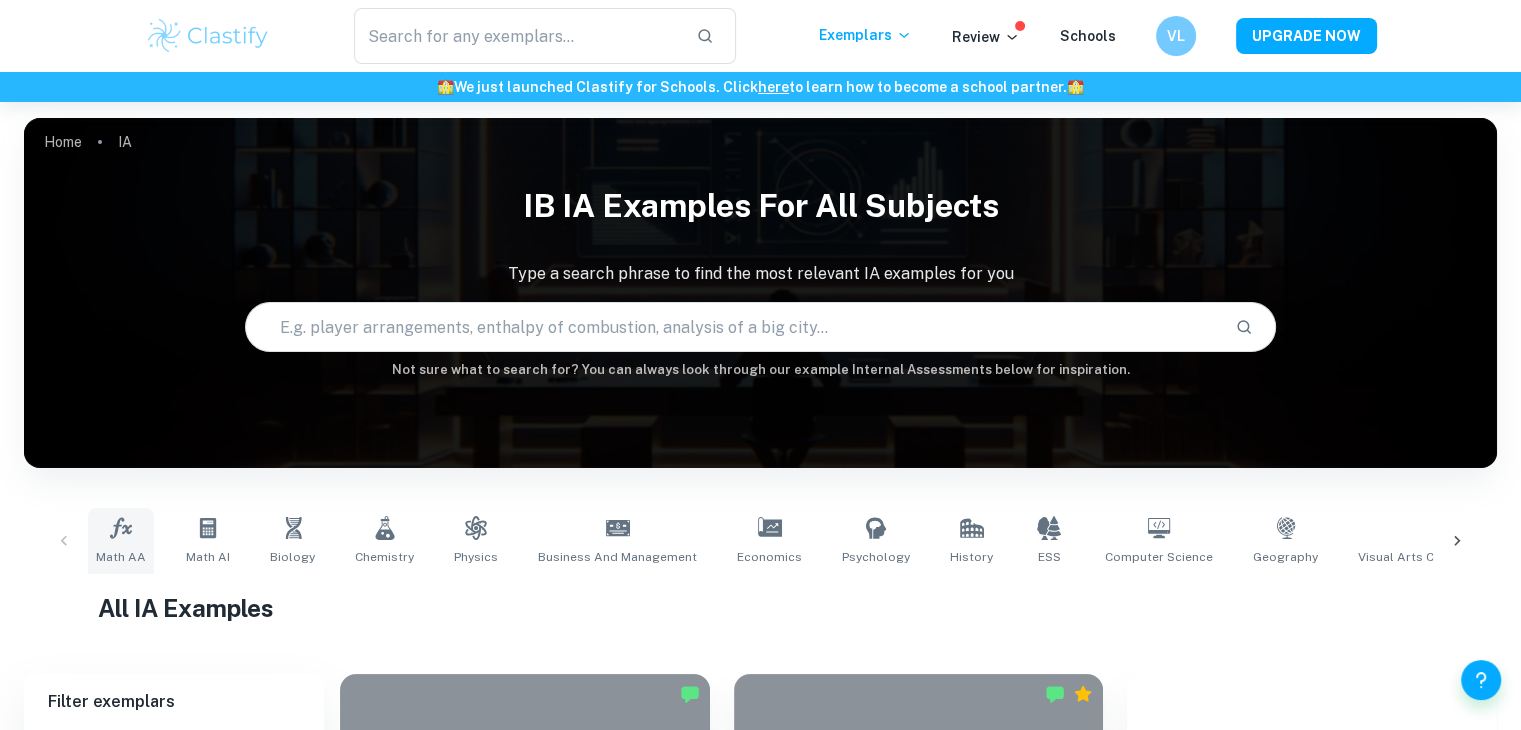 click on "Math AA" at bounding box center (121, 541) 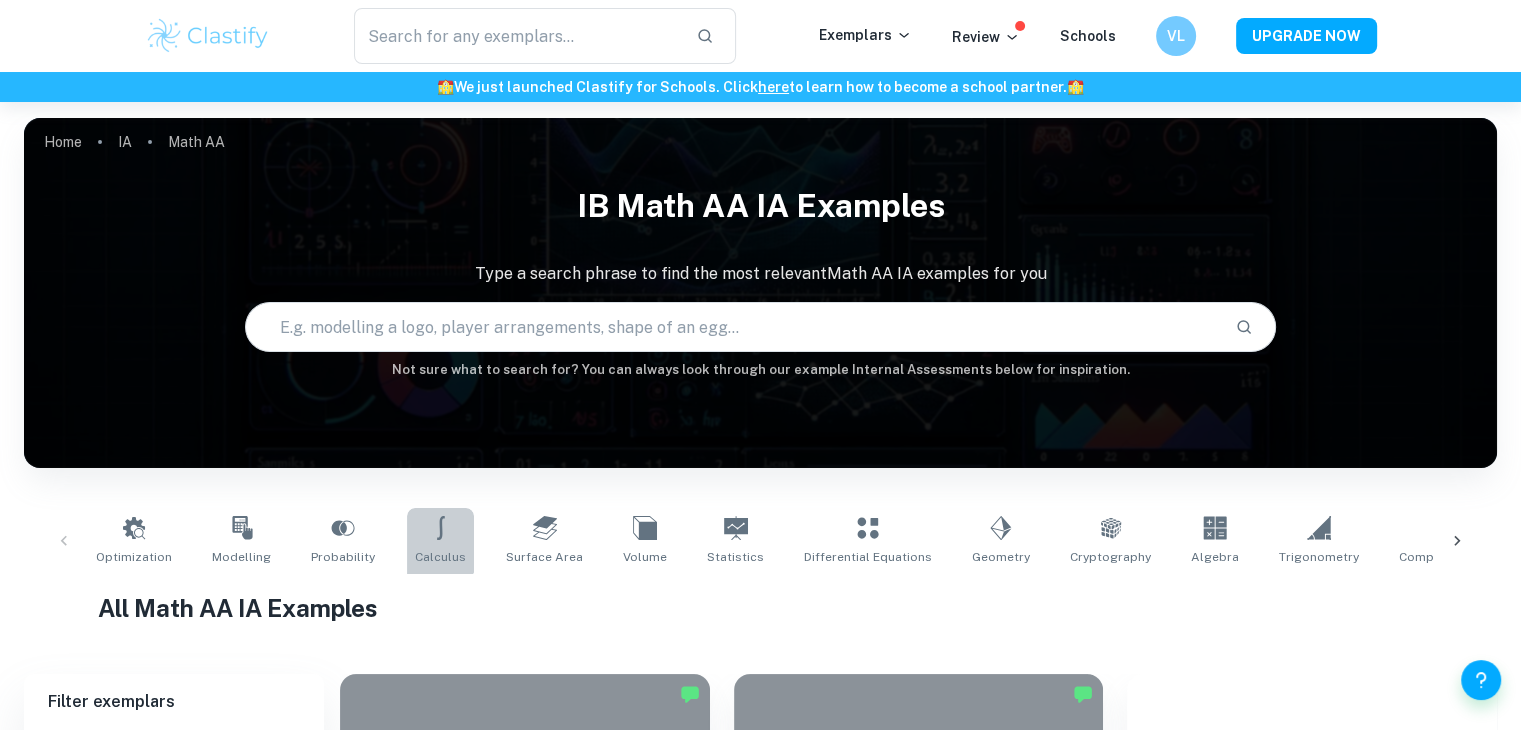 click on "Calculus" at bounding box center (440, 541) 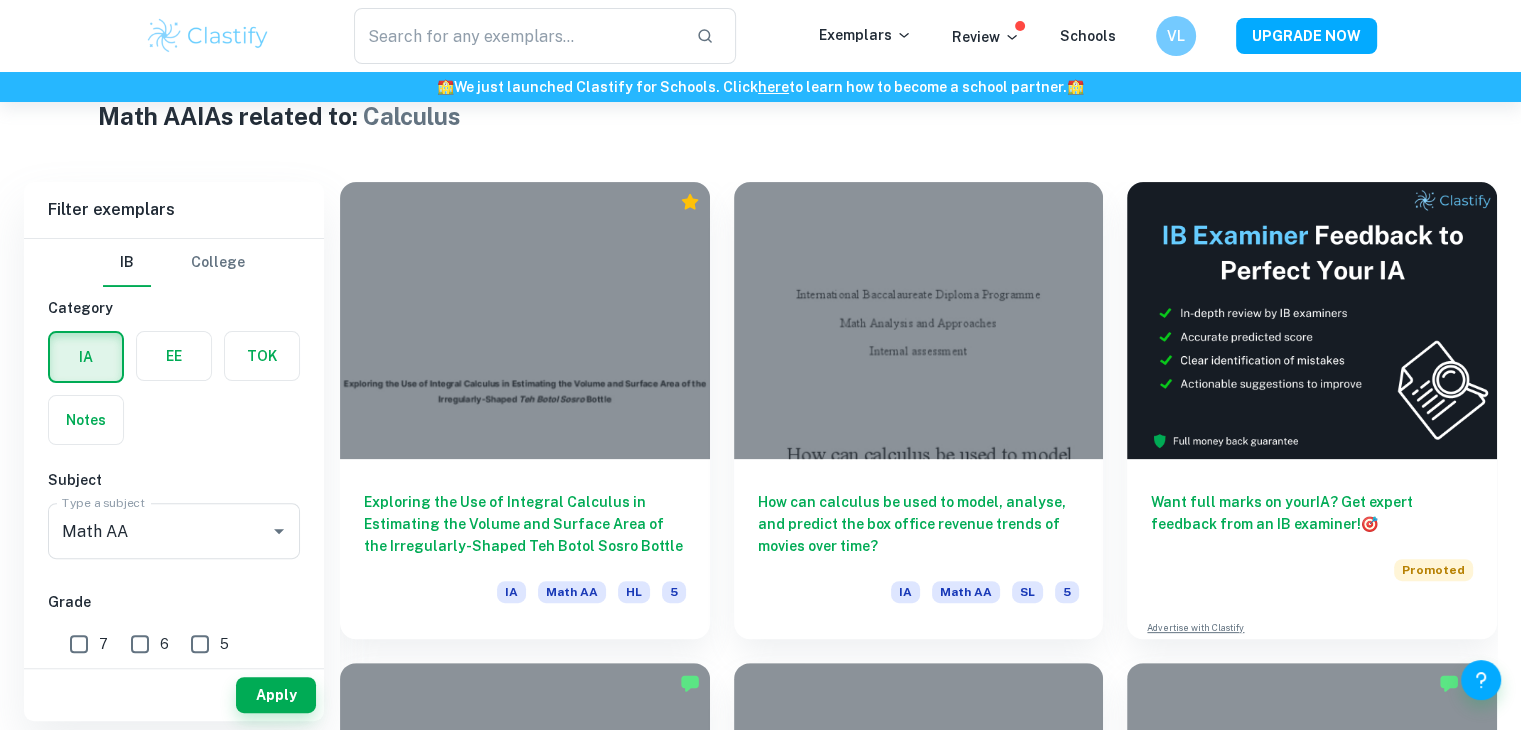 scroll, scrollTop: 493, scrollLeft: 0, axis: vertical 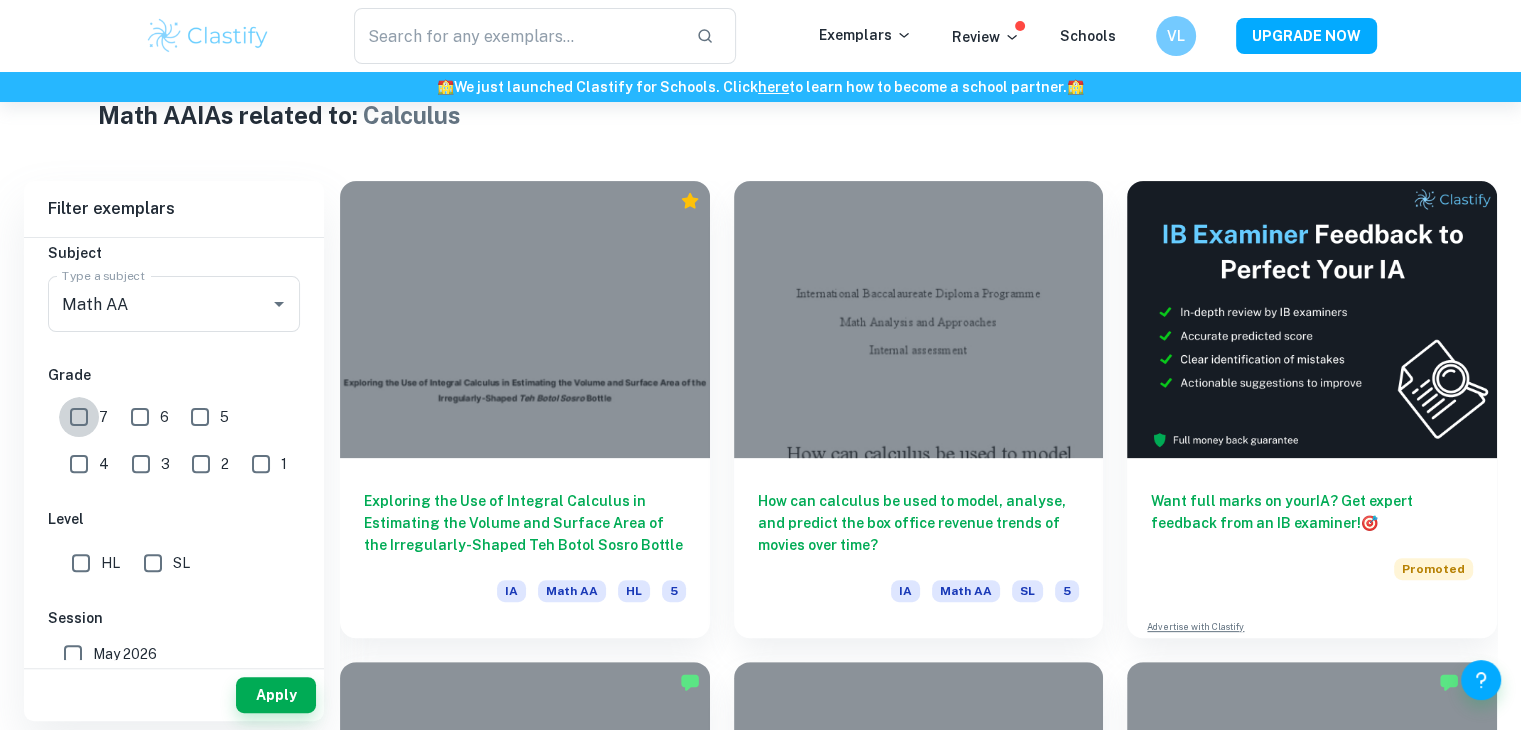 click on "7" at bounding box center [79, 417] 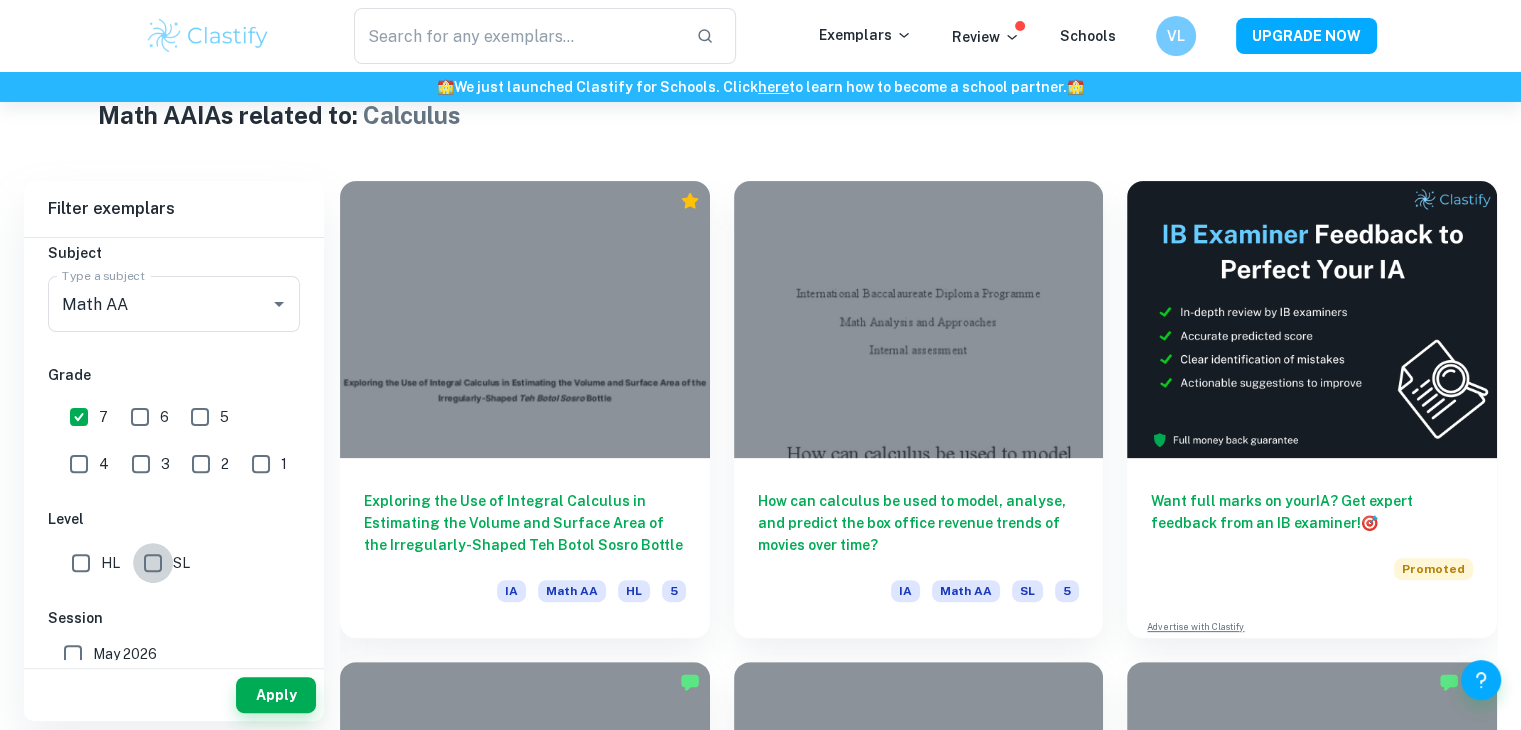 click on "SL" at bounding box center (153, 563) 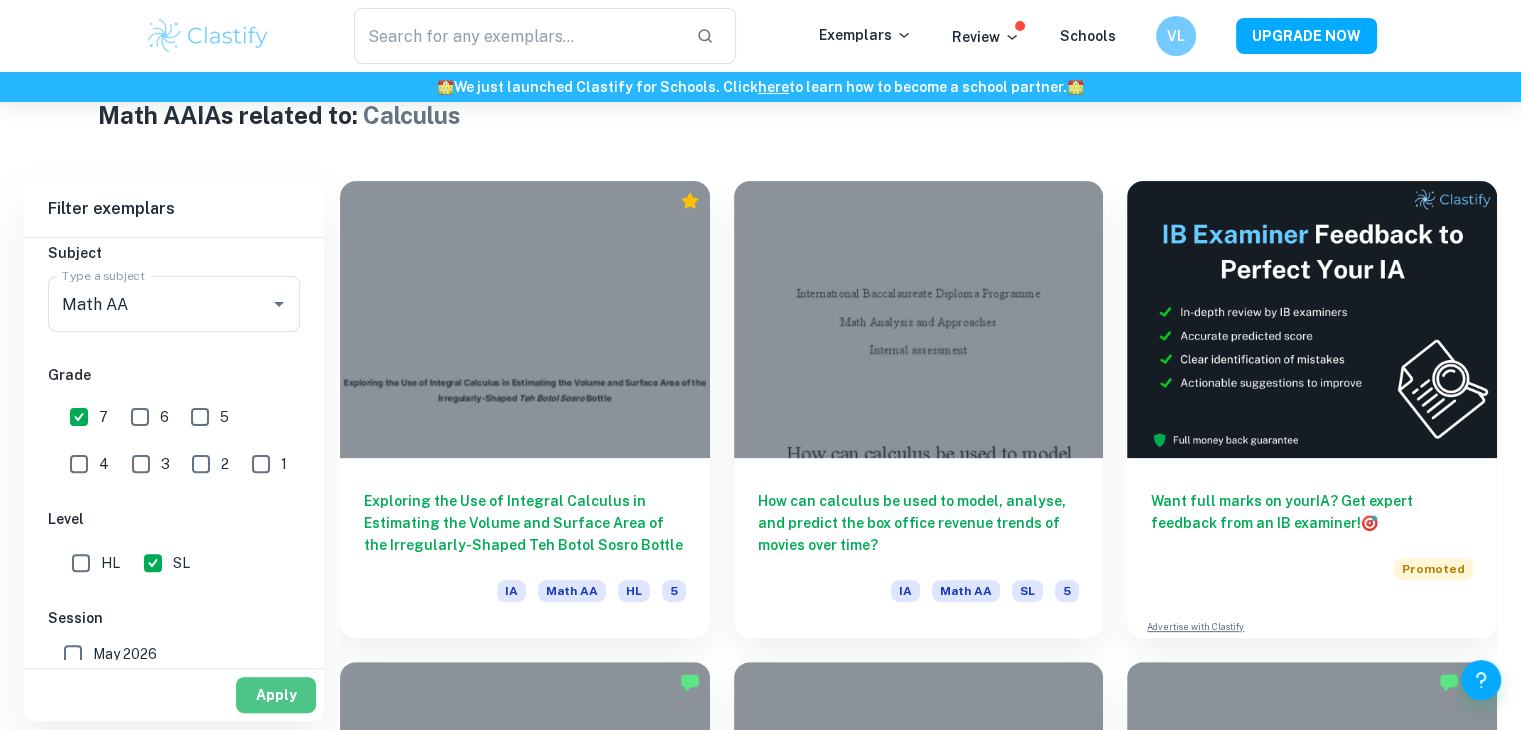 click on "Apply" at bounding box center [276, 695] 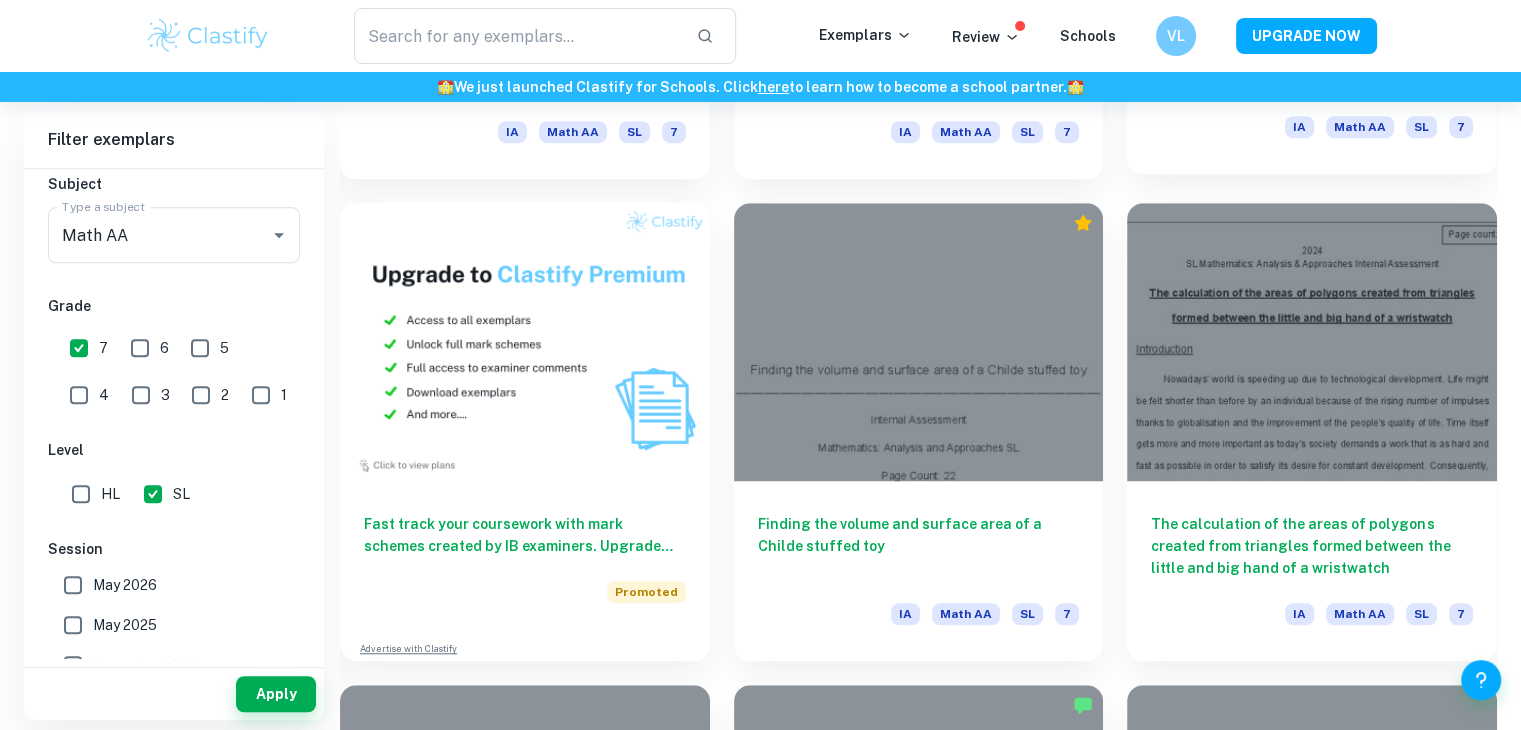 scroll, scrollTop: 1434, scrollLeft: 0, axis: vertical 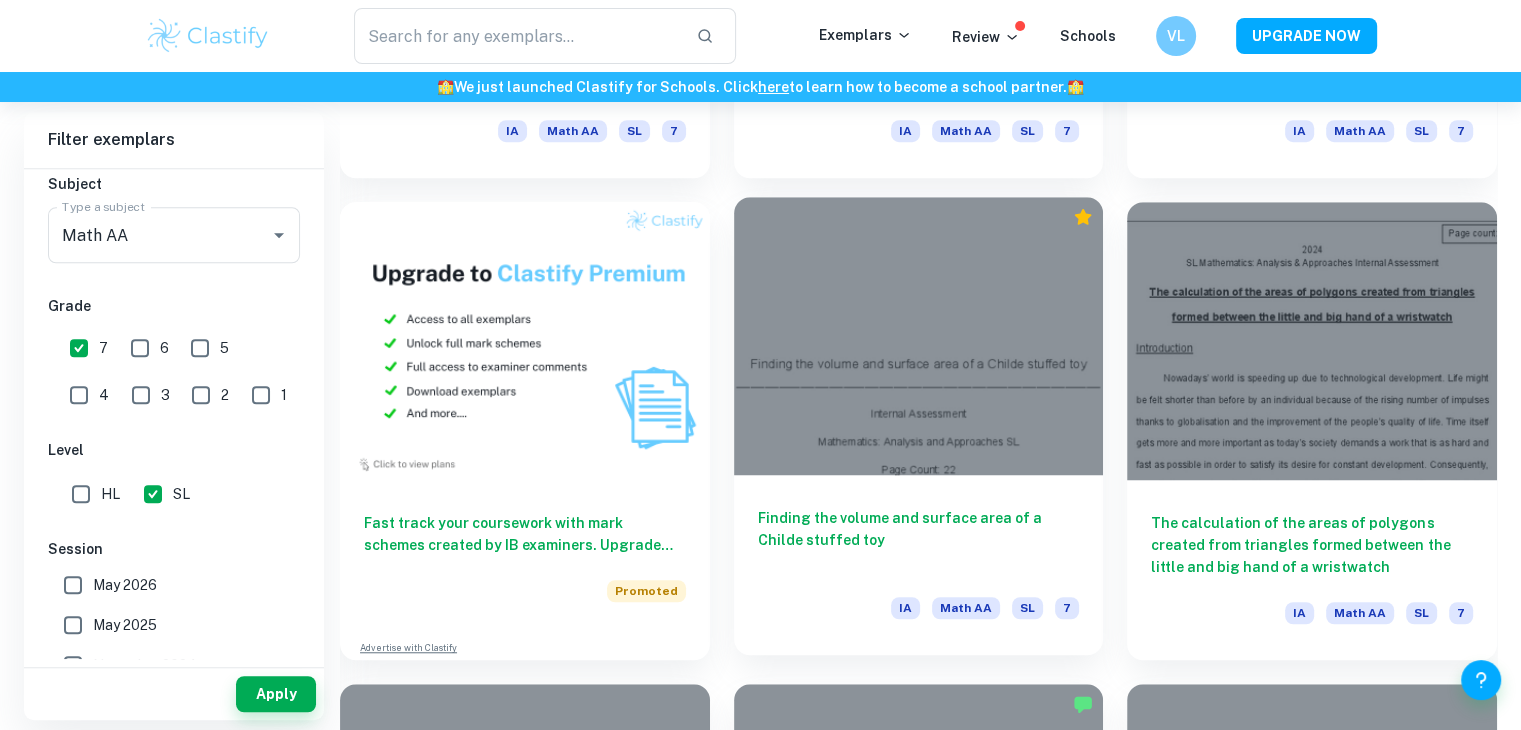 click on "Finding the volume and surface area of a Childe stuffed toy IA Math AA SL 7" at bounding box center [919, 565] 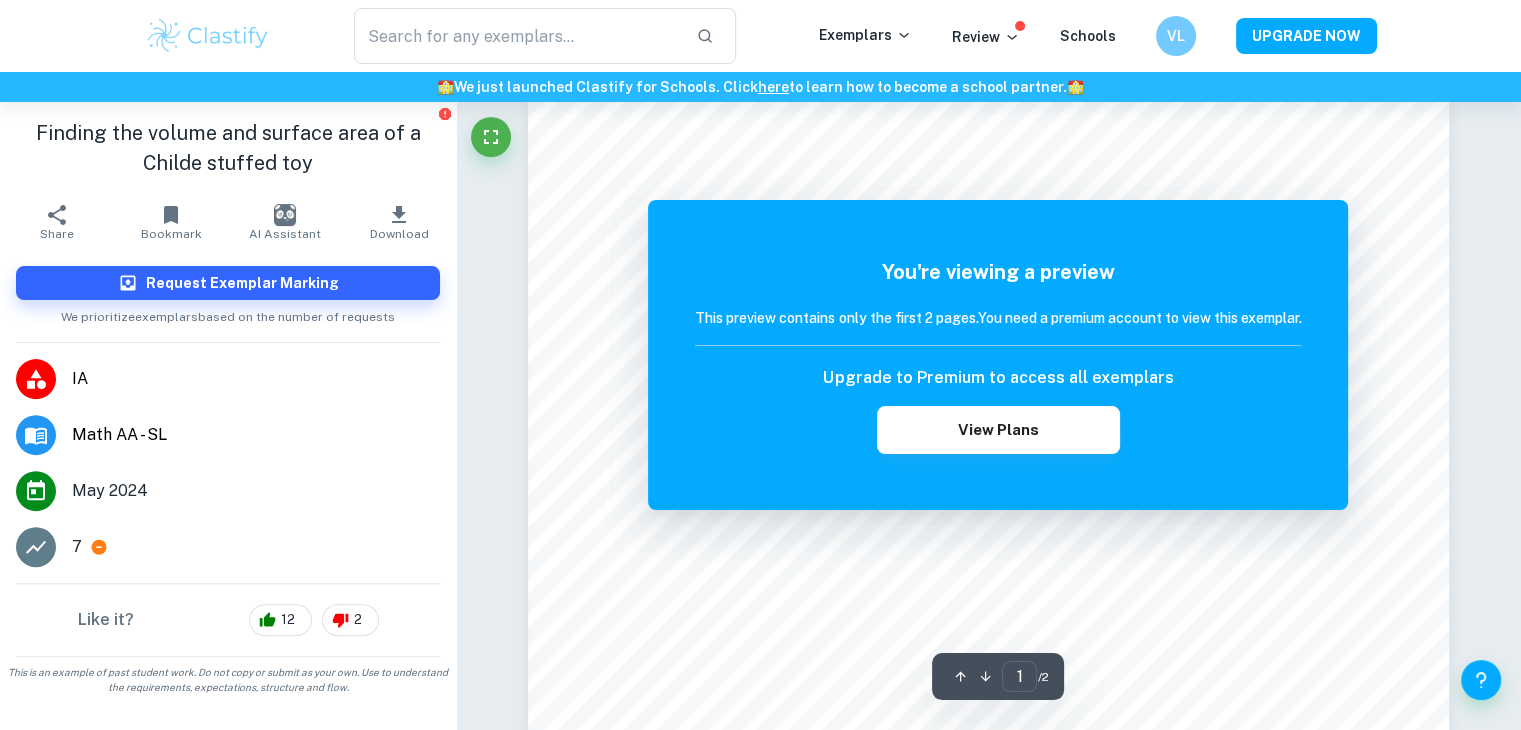 scroll, scrollTop: 0, scrollLeft: 0, axis: both 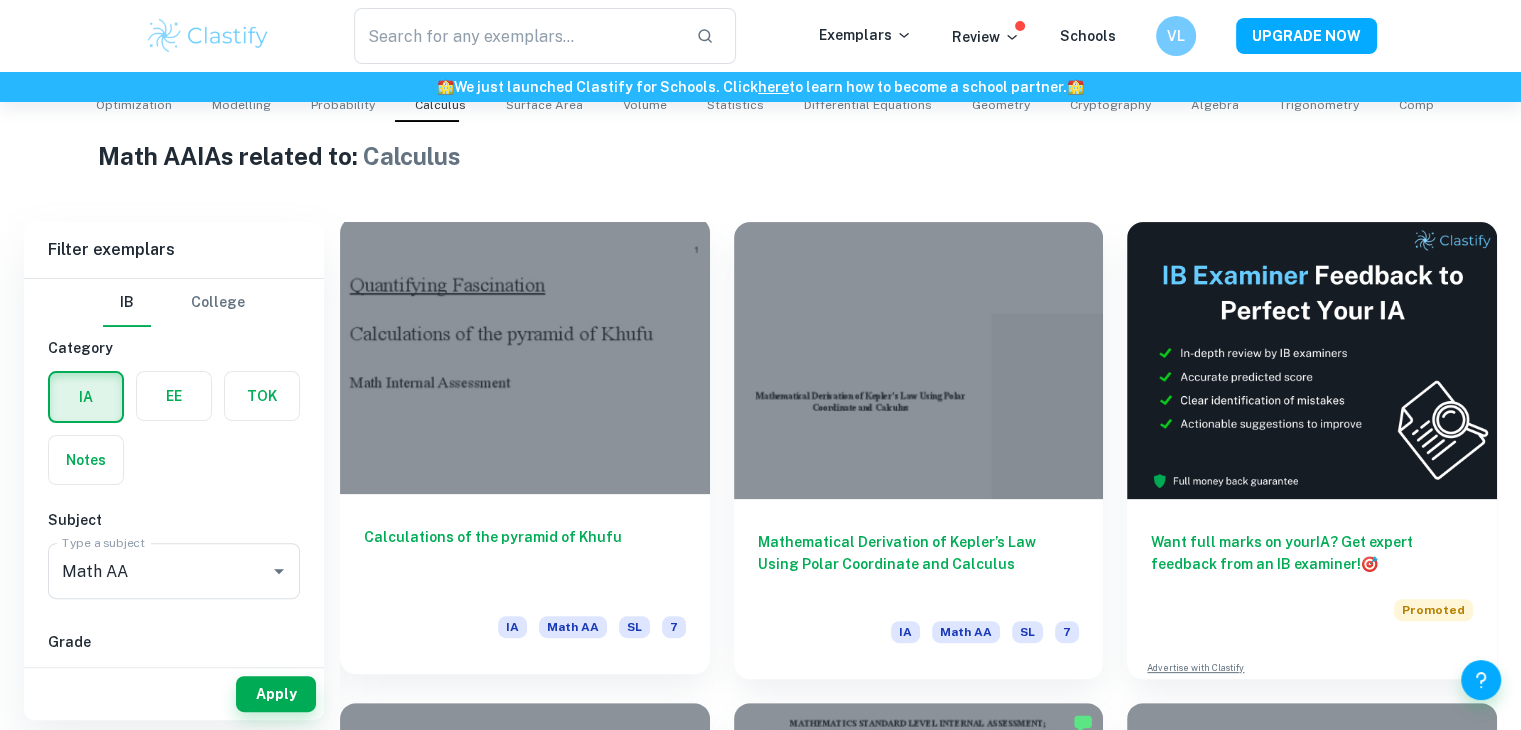click on "Calculations of the pyramid of Khufu" at bounding box center (525, 559) 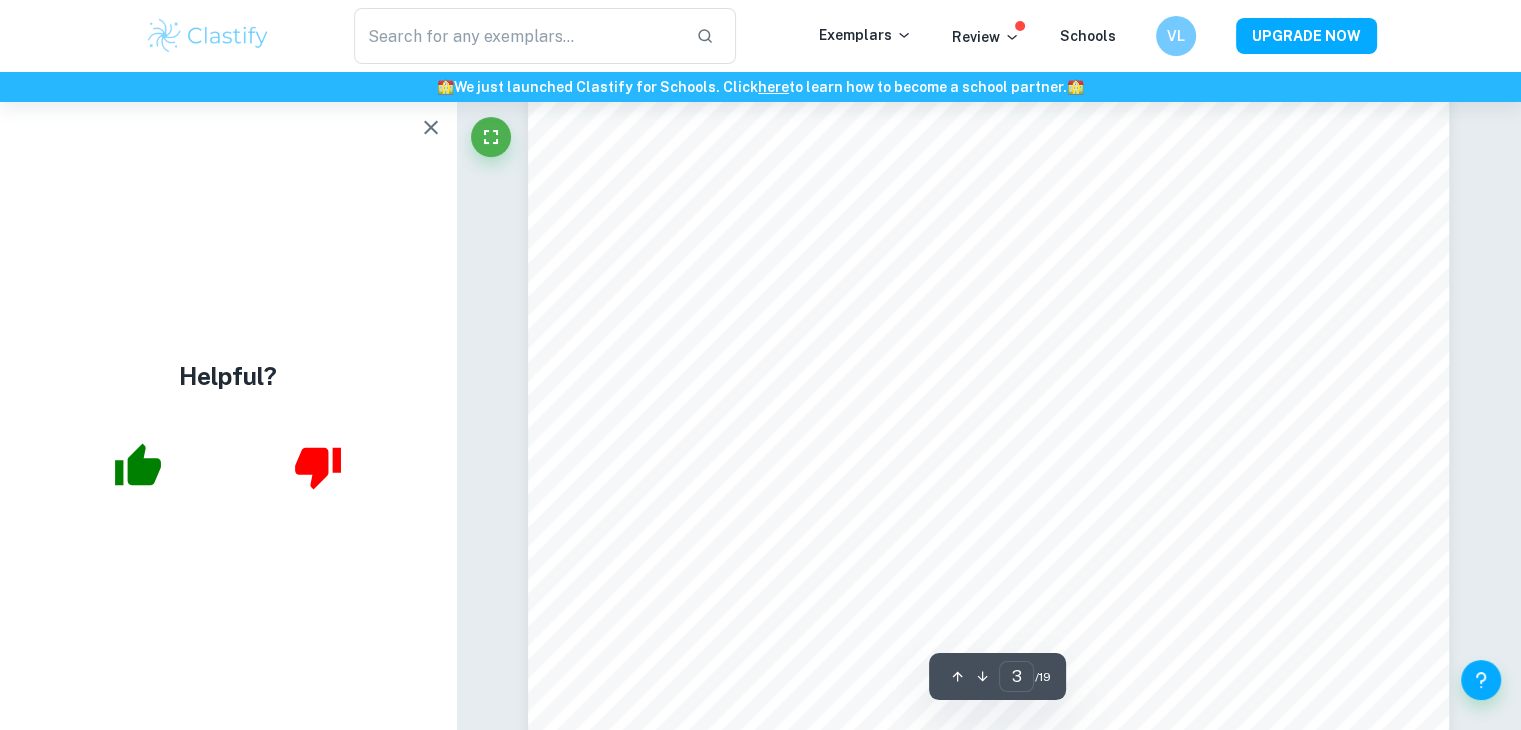 scroll, scrollTop: 3504, scrollLeft: 0, axis: vertical 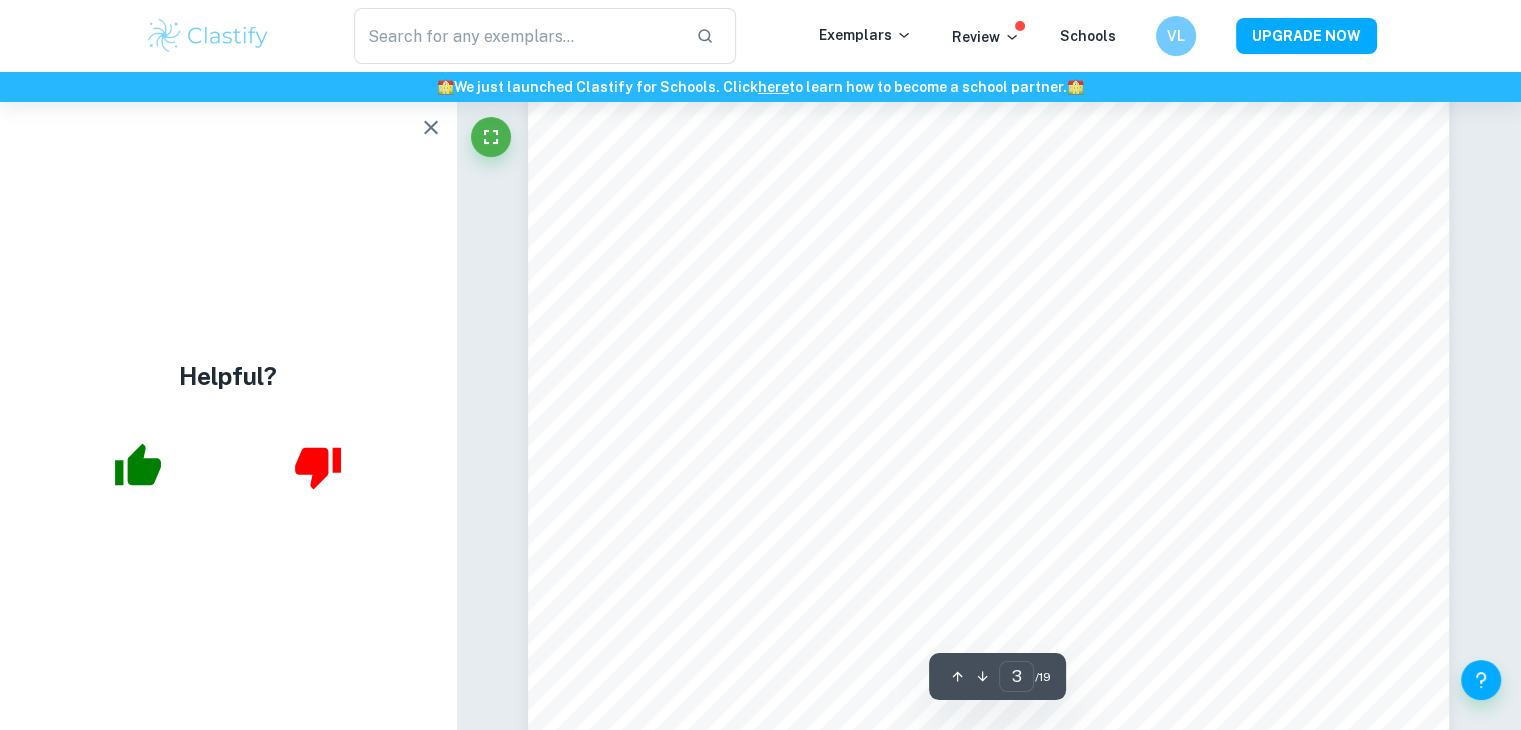 click 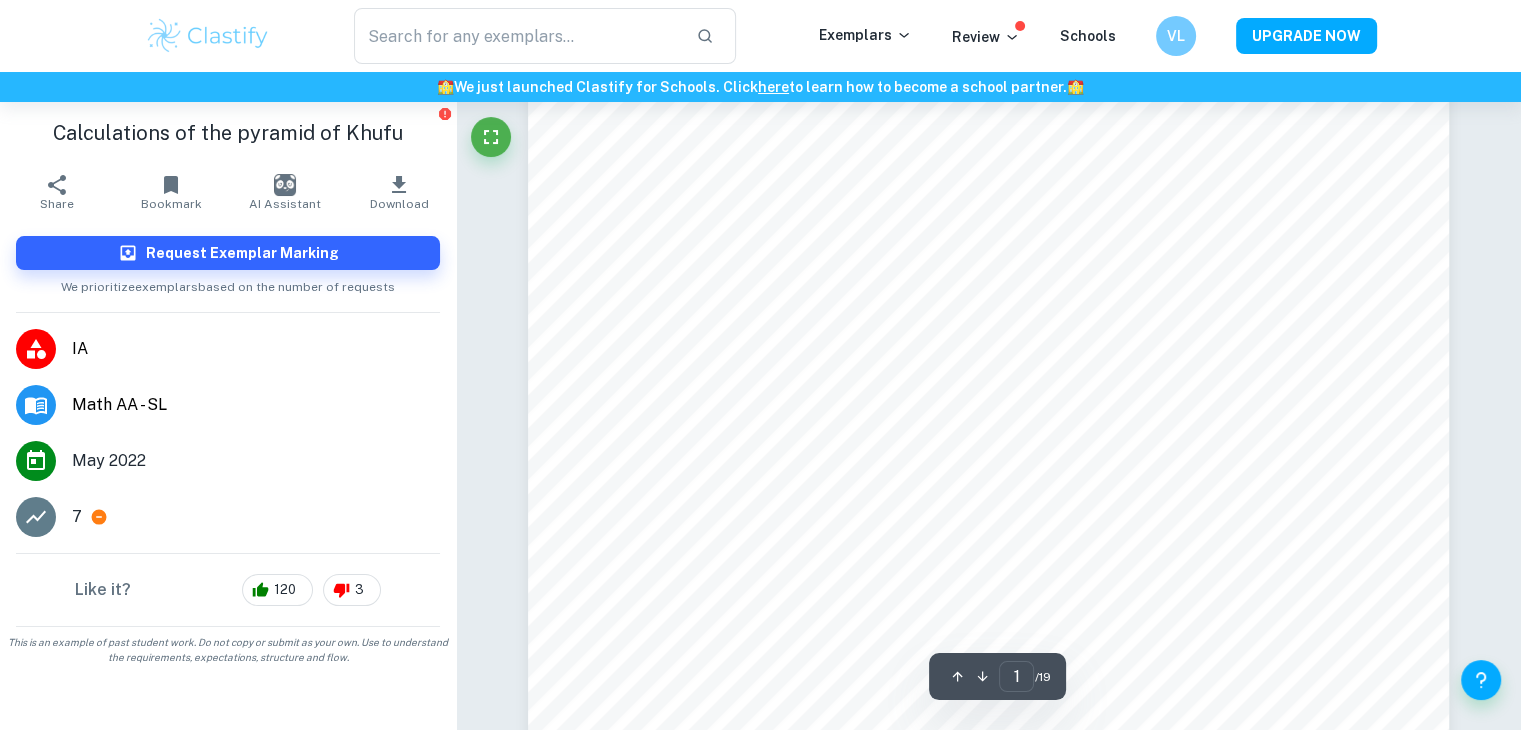 scroll, scrollTop: 0, scrollLeft: 0, axis: both 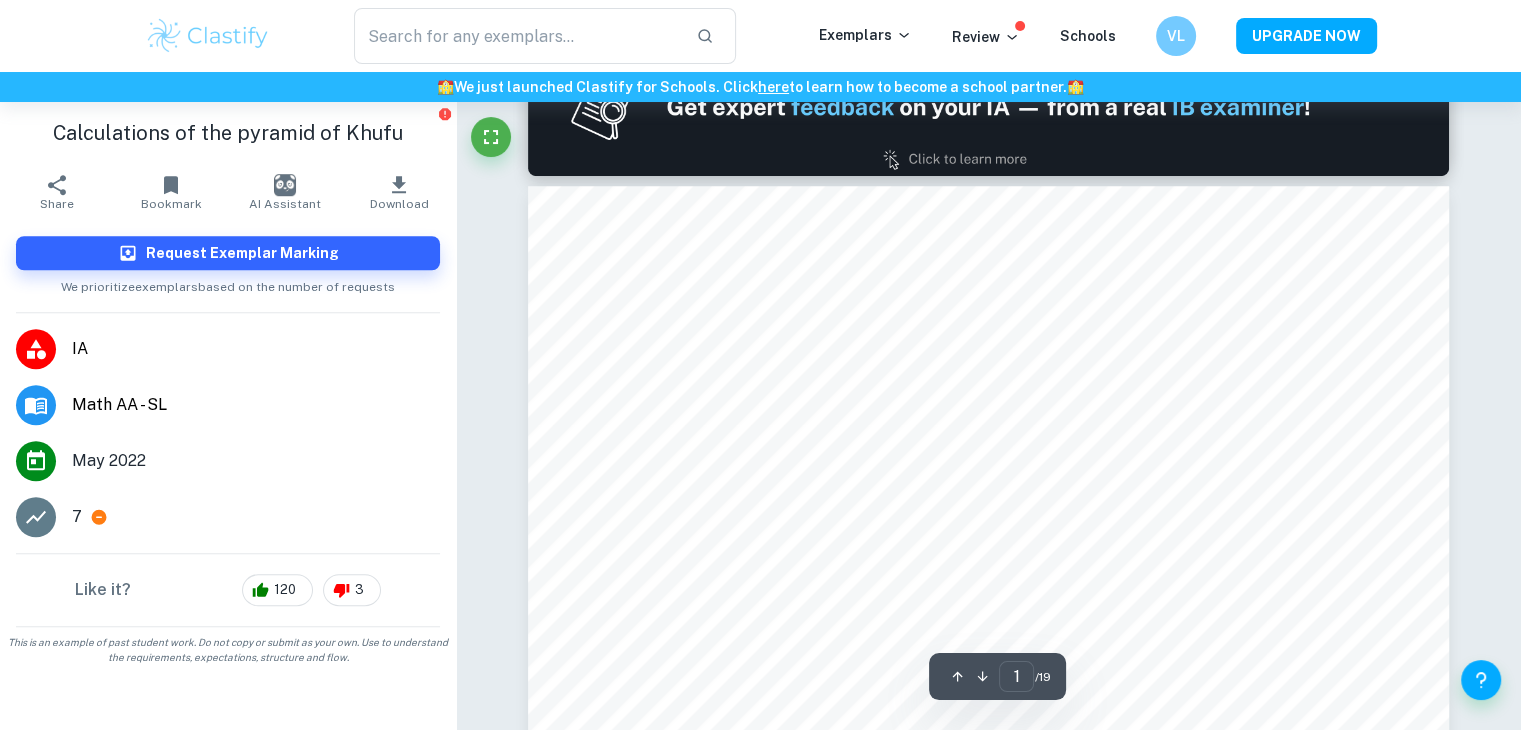 type on "2" 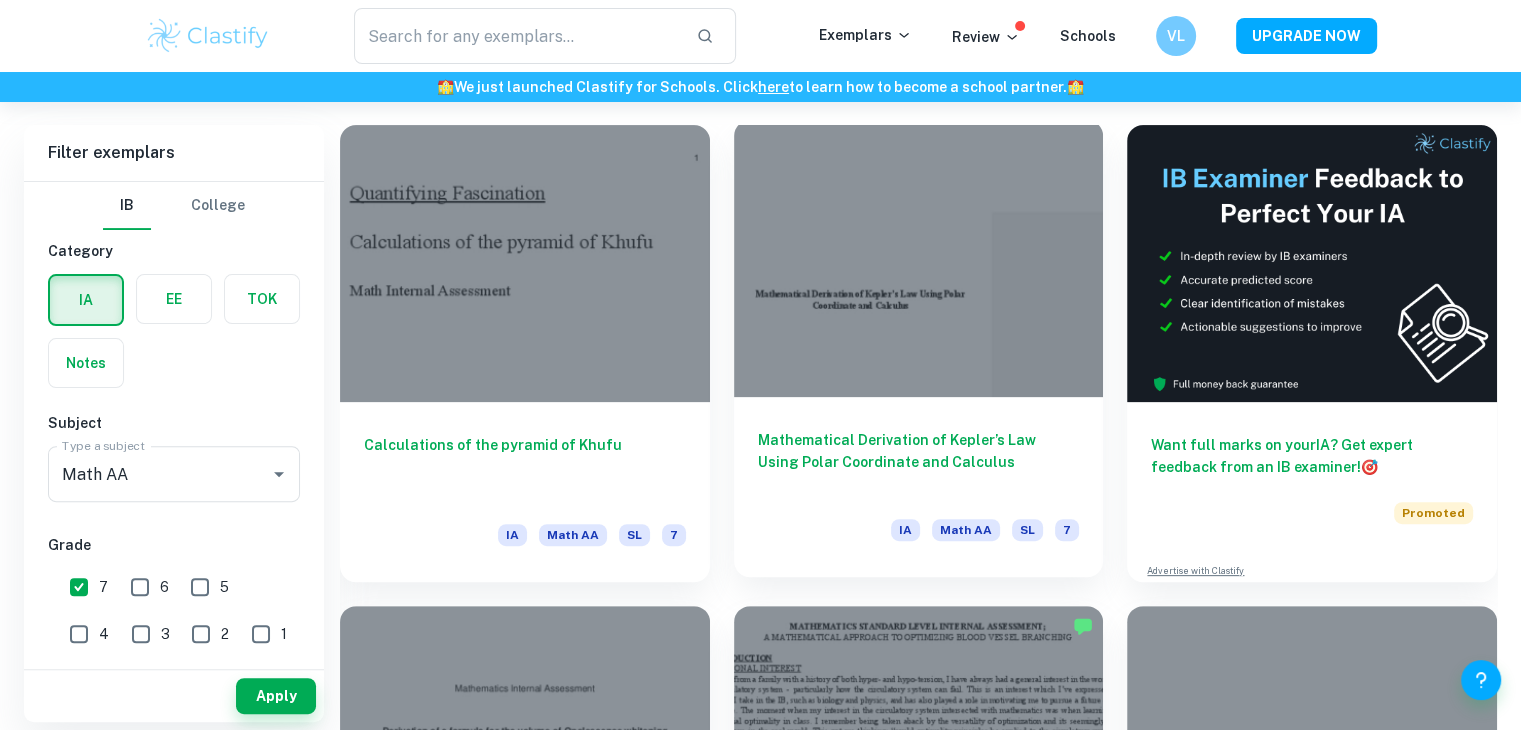 scroll, scrollTop: 552, scrollLeft: 0, axis: vertical 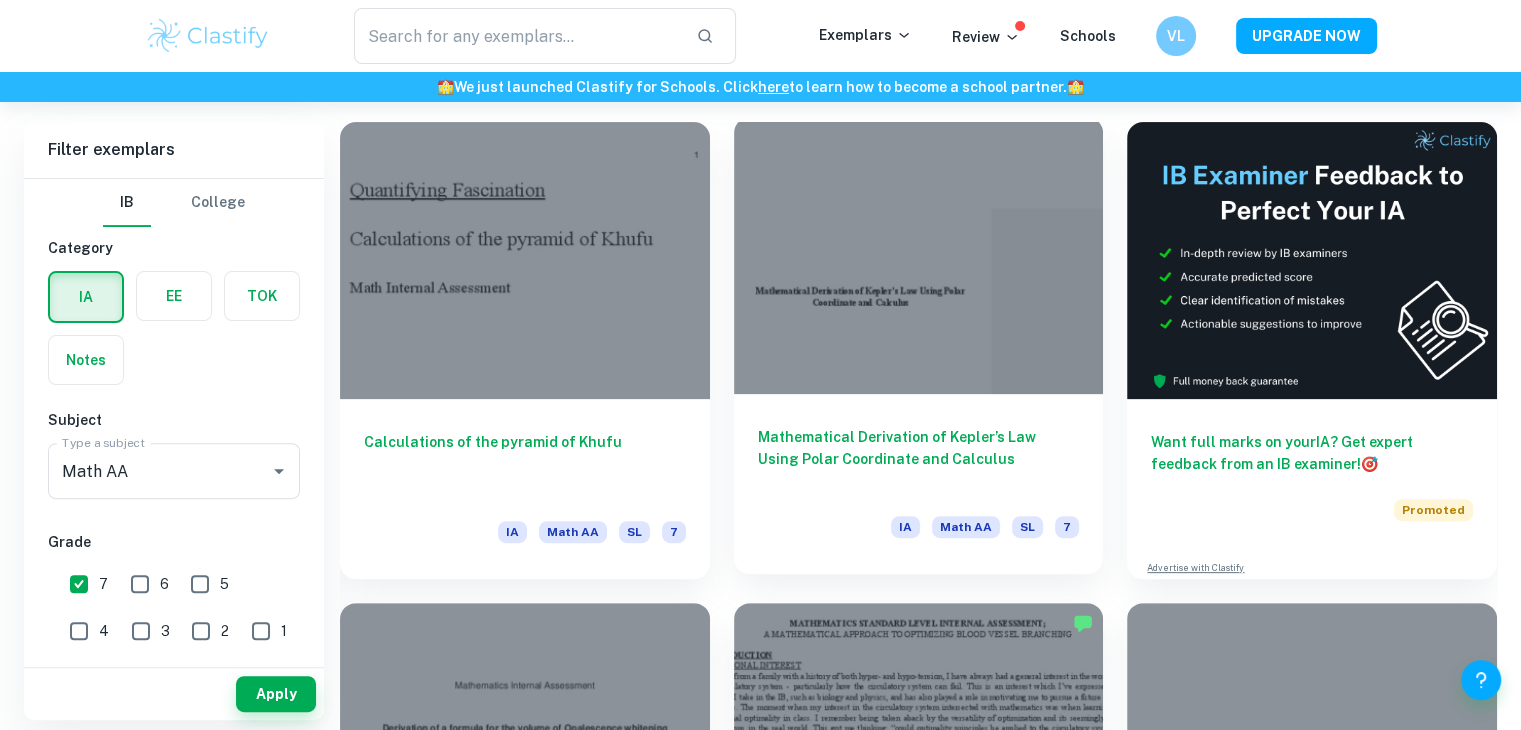 click on "Mathematical Derivation of Kepler’s Law Using Polar Coordinate and Calculus" at bounding box center [919, 459] 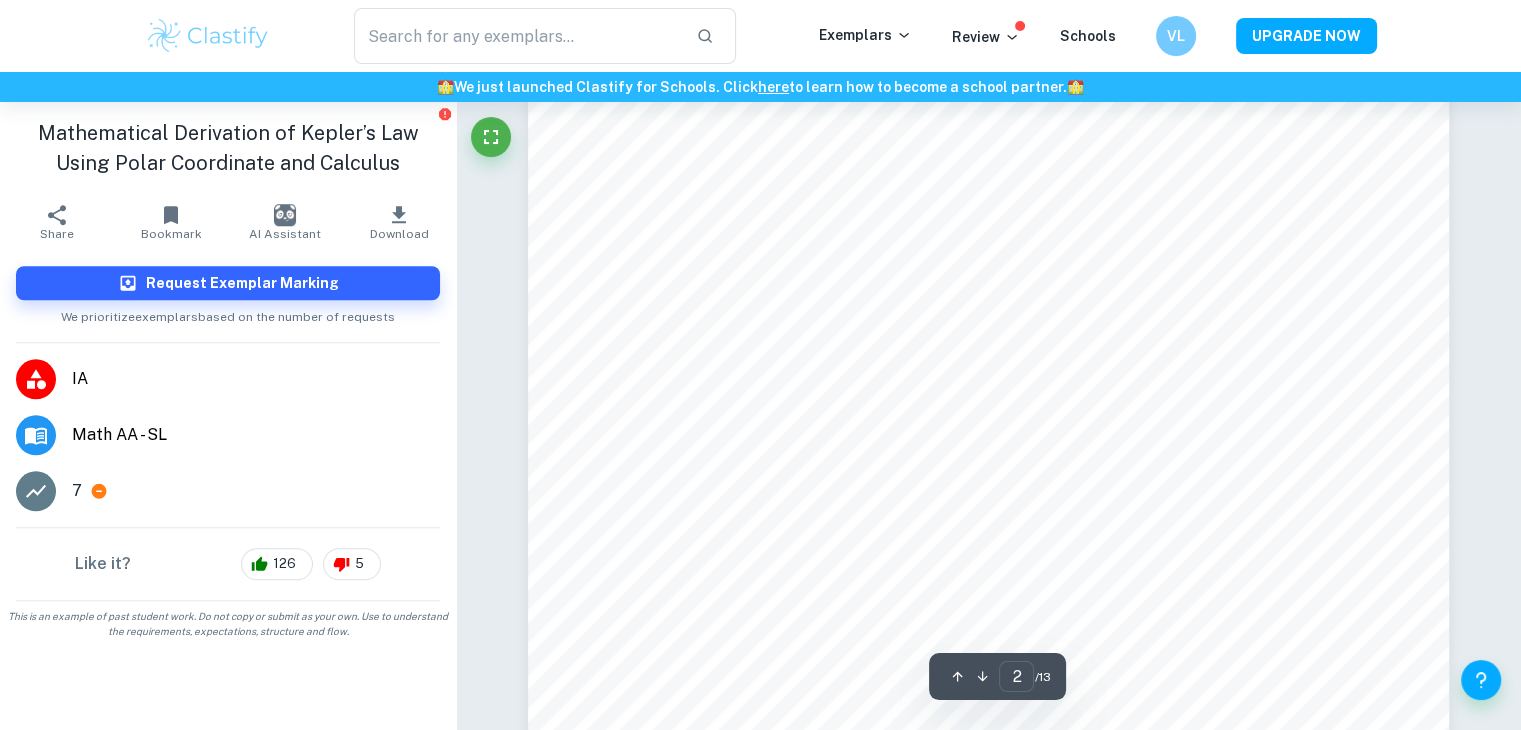 scroll, scrollTop: 1684, scrollLeft: 0, axis: vertical 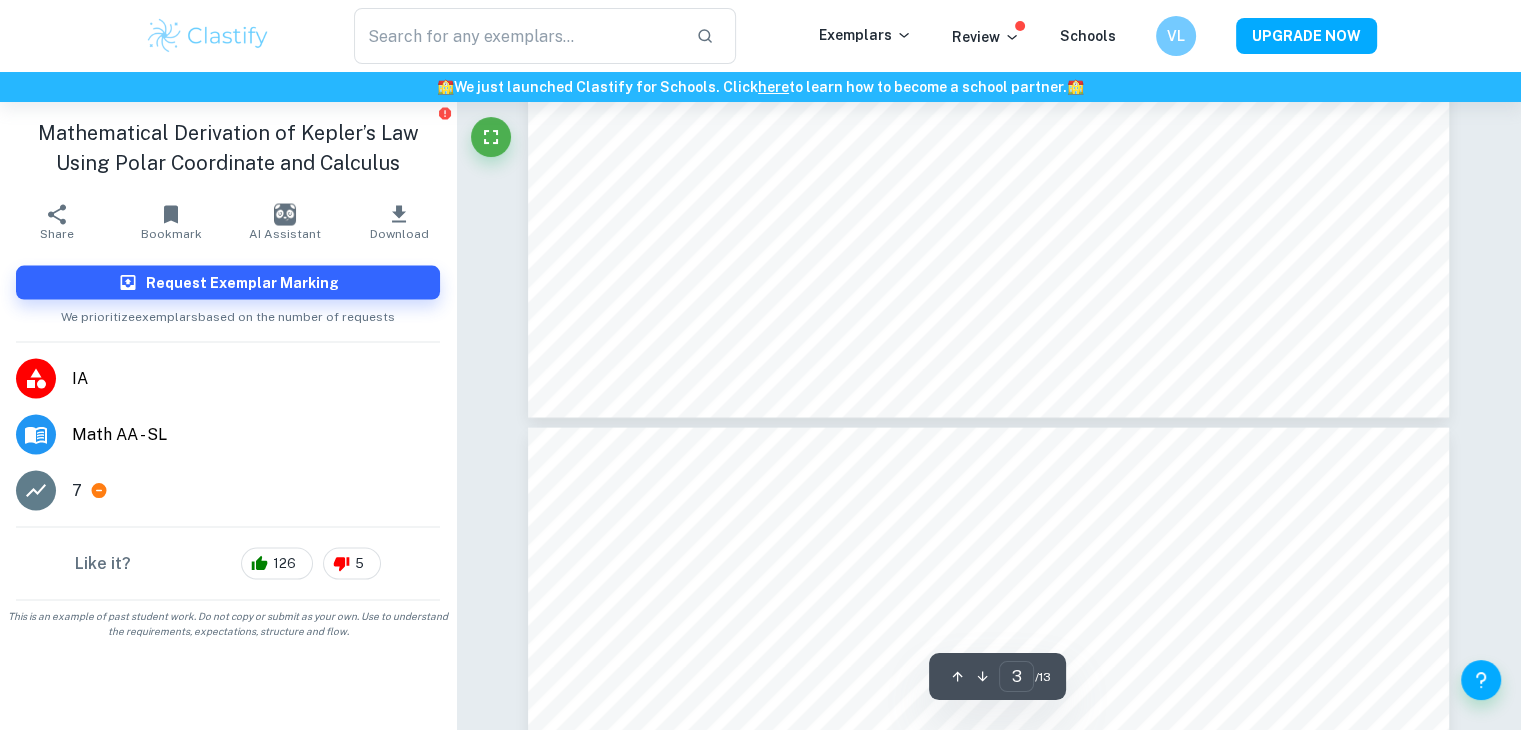 type on "4" 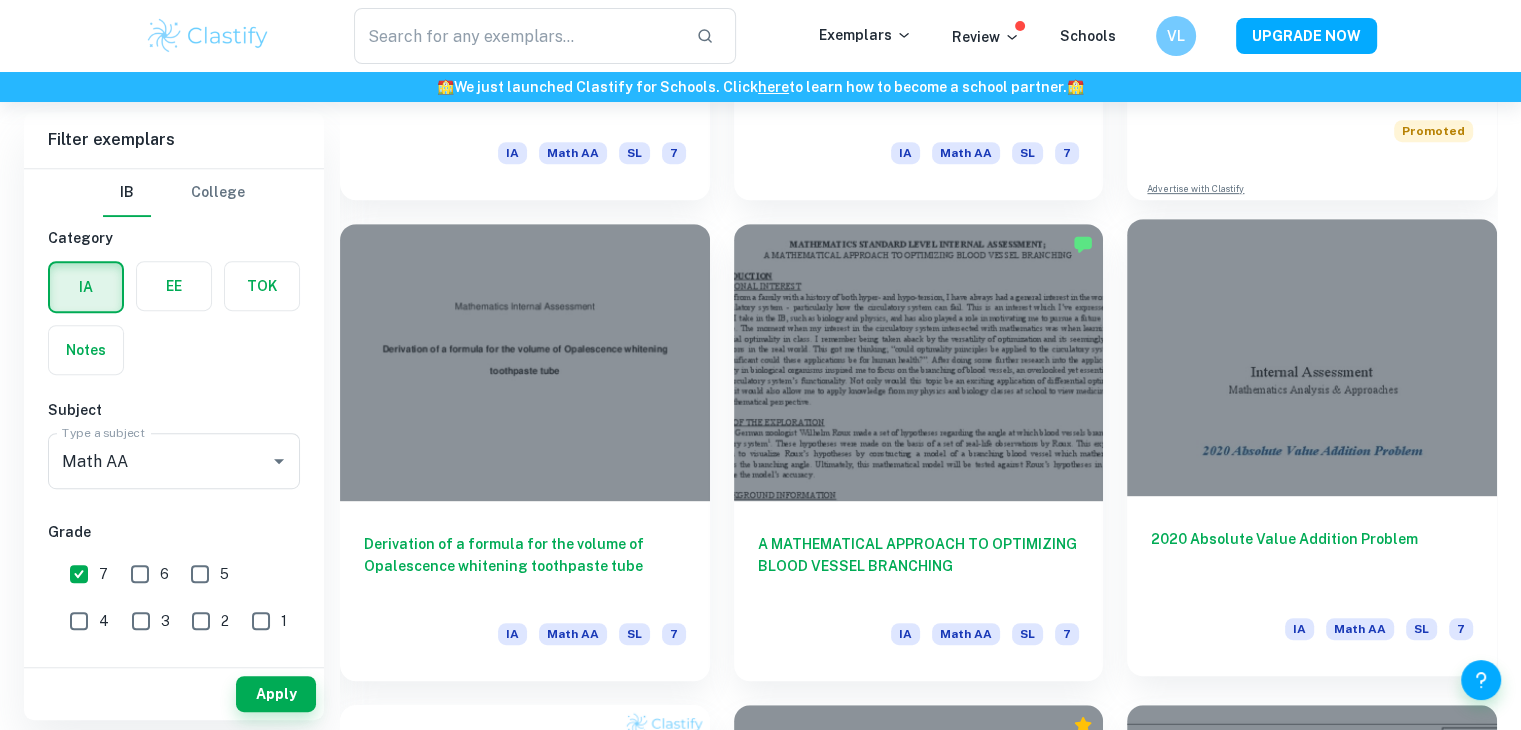 scroll, scrollTop: 929, scrollLeft: 0, axis: vertical 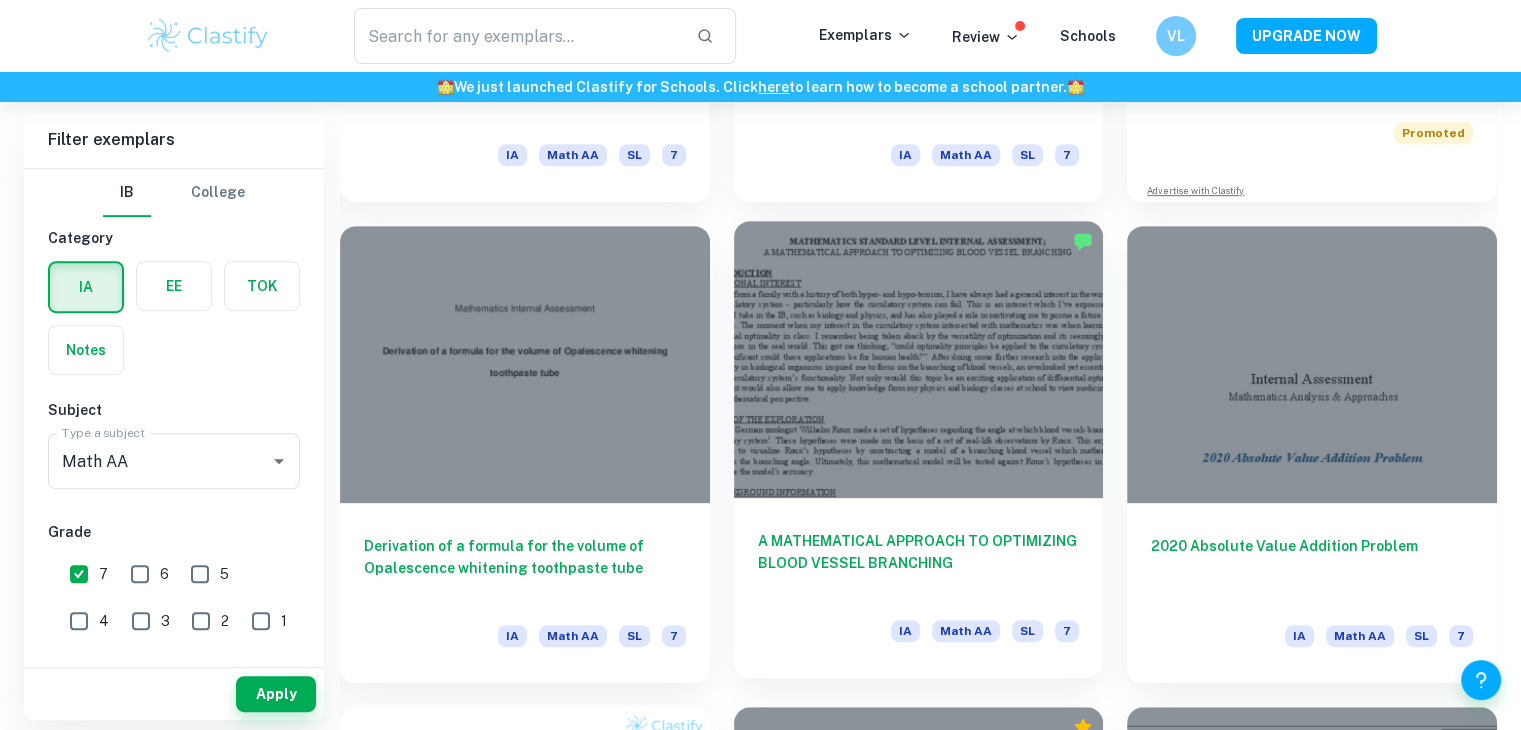 click on "A MATHEMATICAL APPROACH TO OPTIMIZING BLOOD VESSEL BRANCHING" at bounding box center [919, 563] 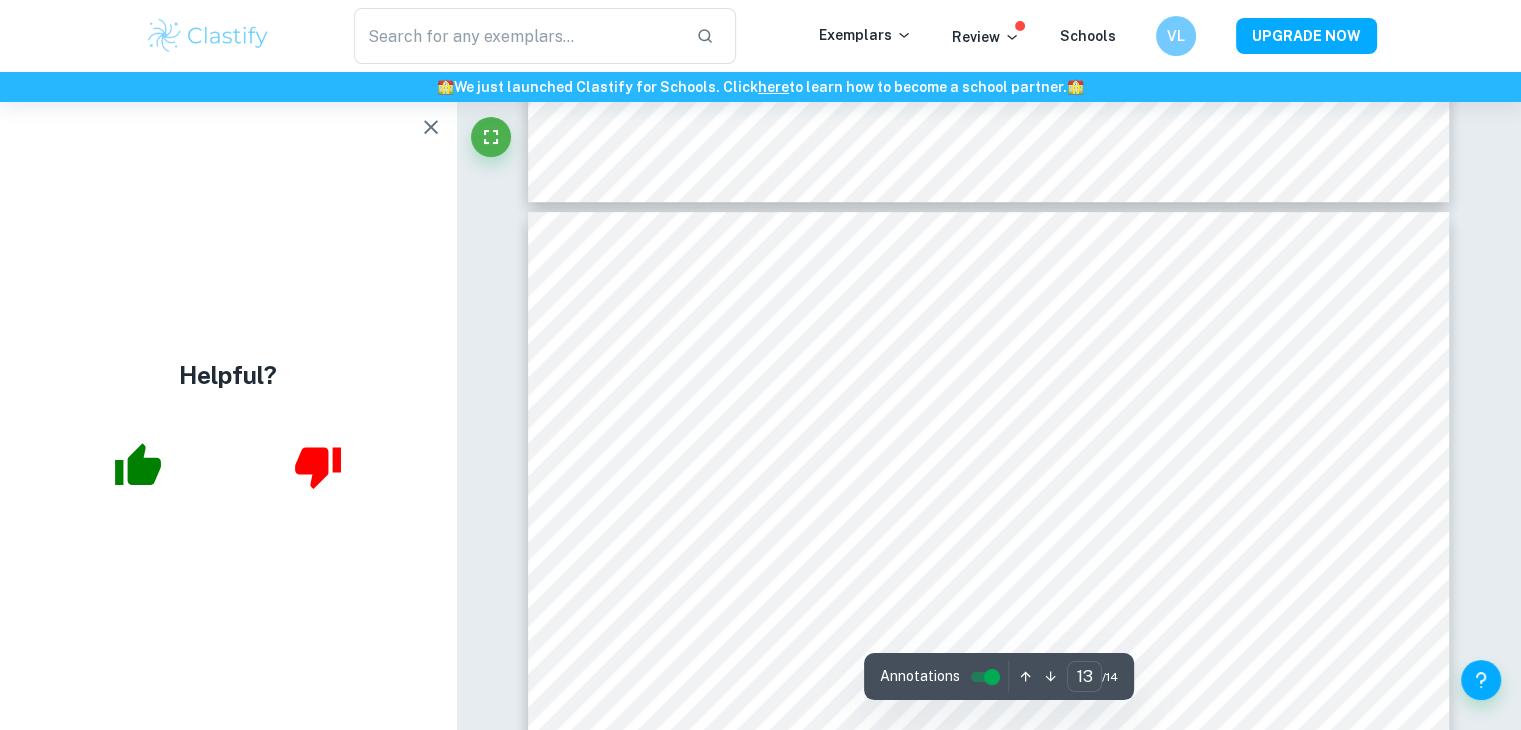 scroll, scrollTop: 16112, scrollLeft: 0, axis: vertical 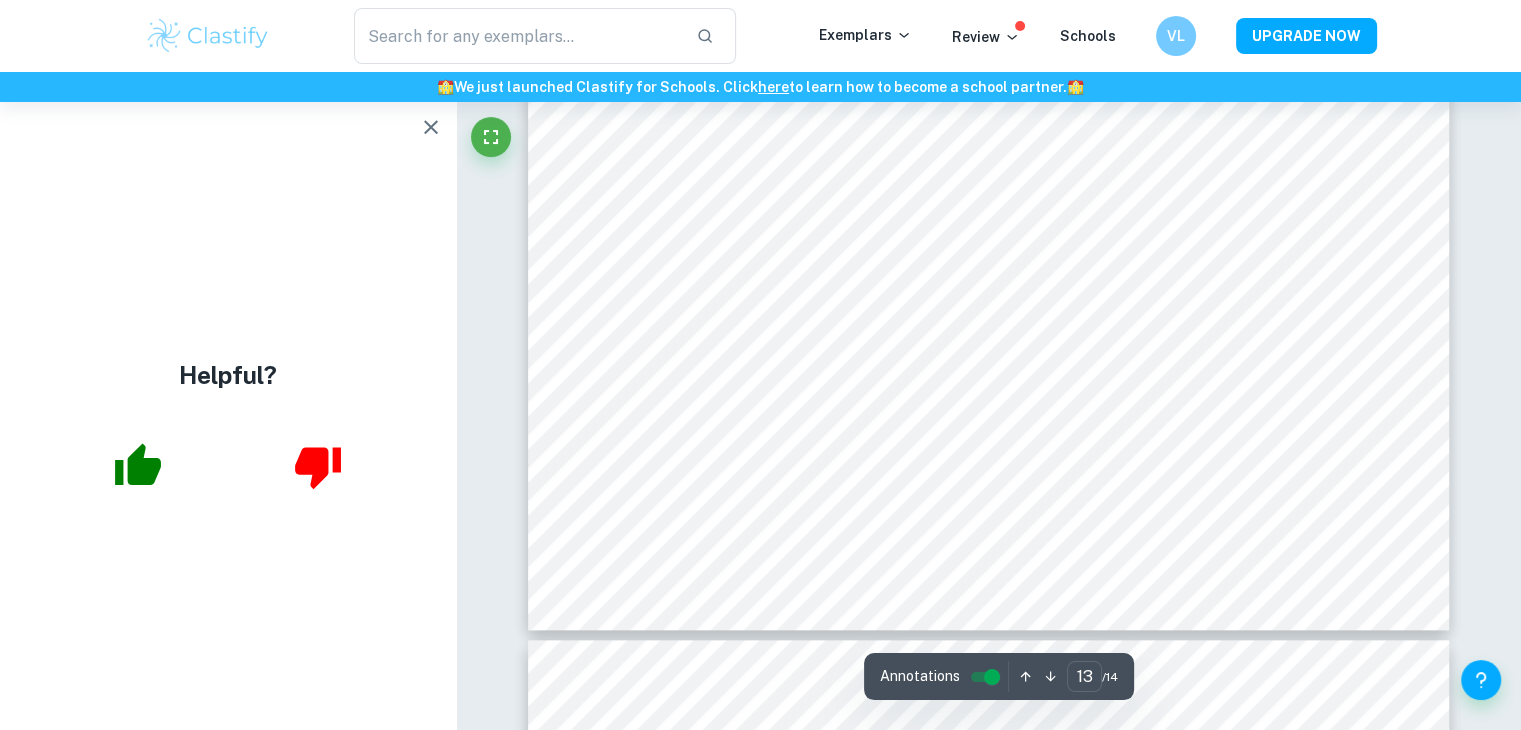 type on "14" 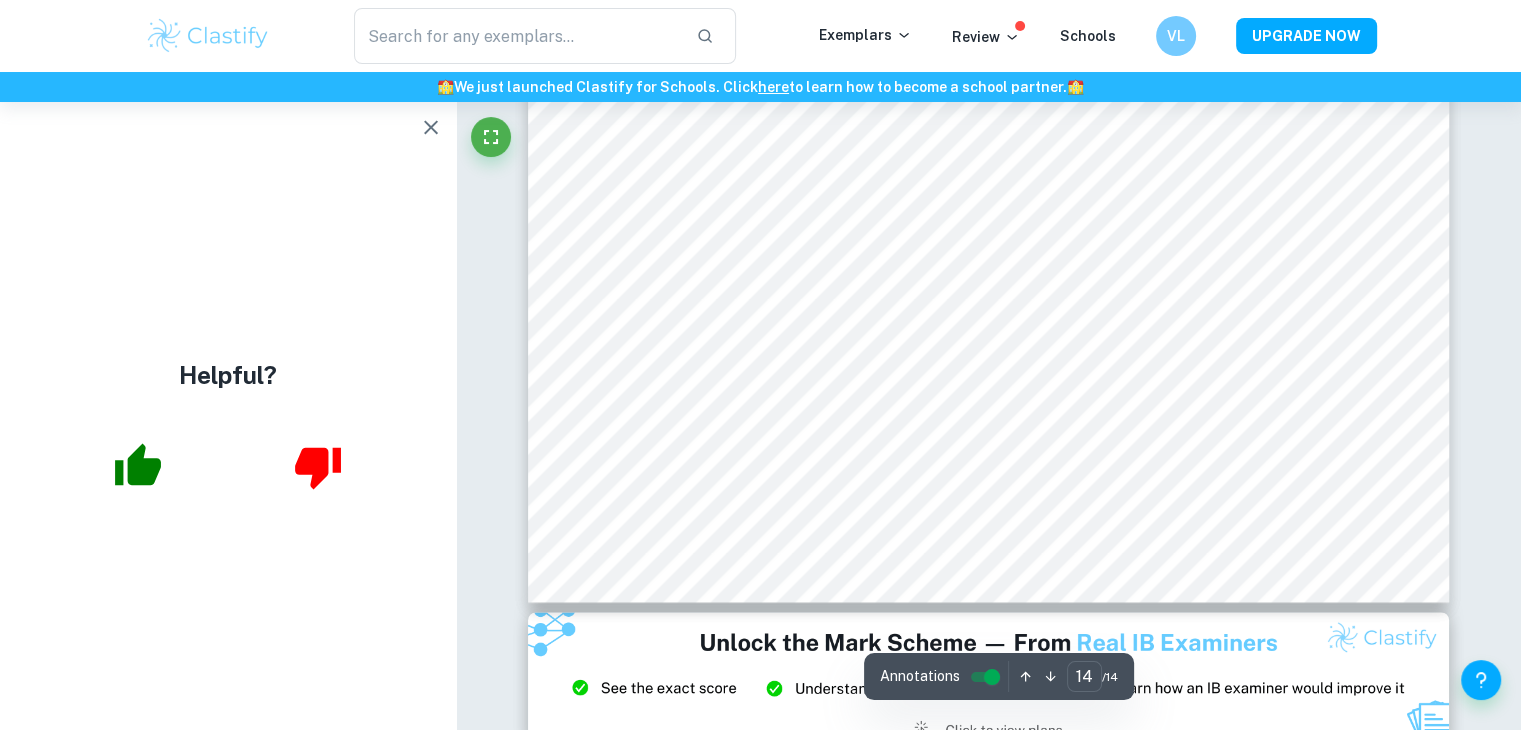 scroll, scrollTop: 18367, scrollLeft: 0, axis: vertical 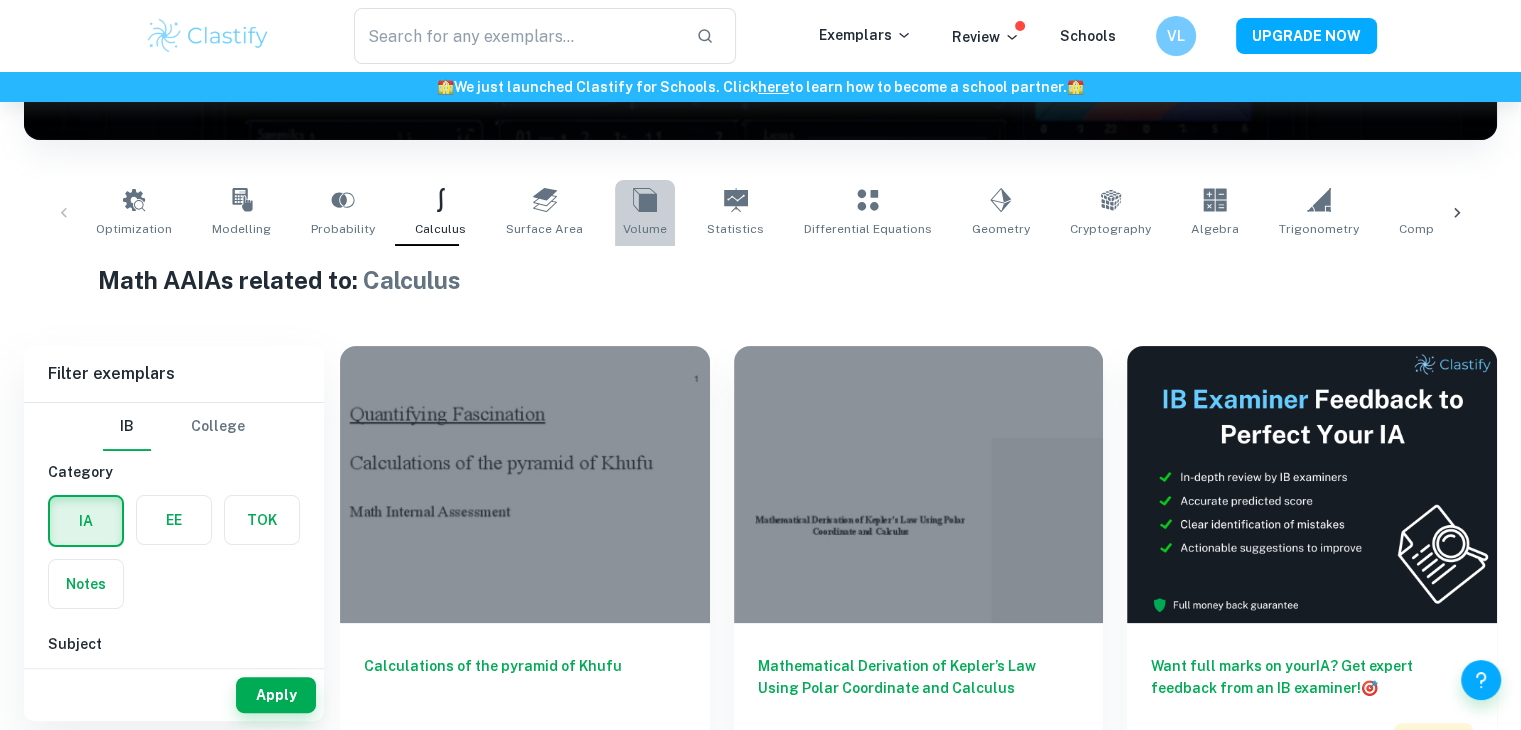 click on "Volume" at bounding box center (645, 229) 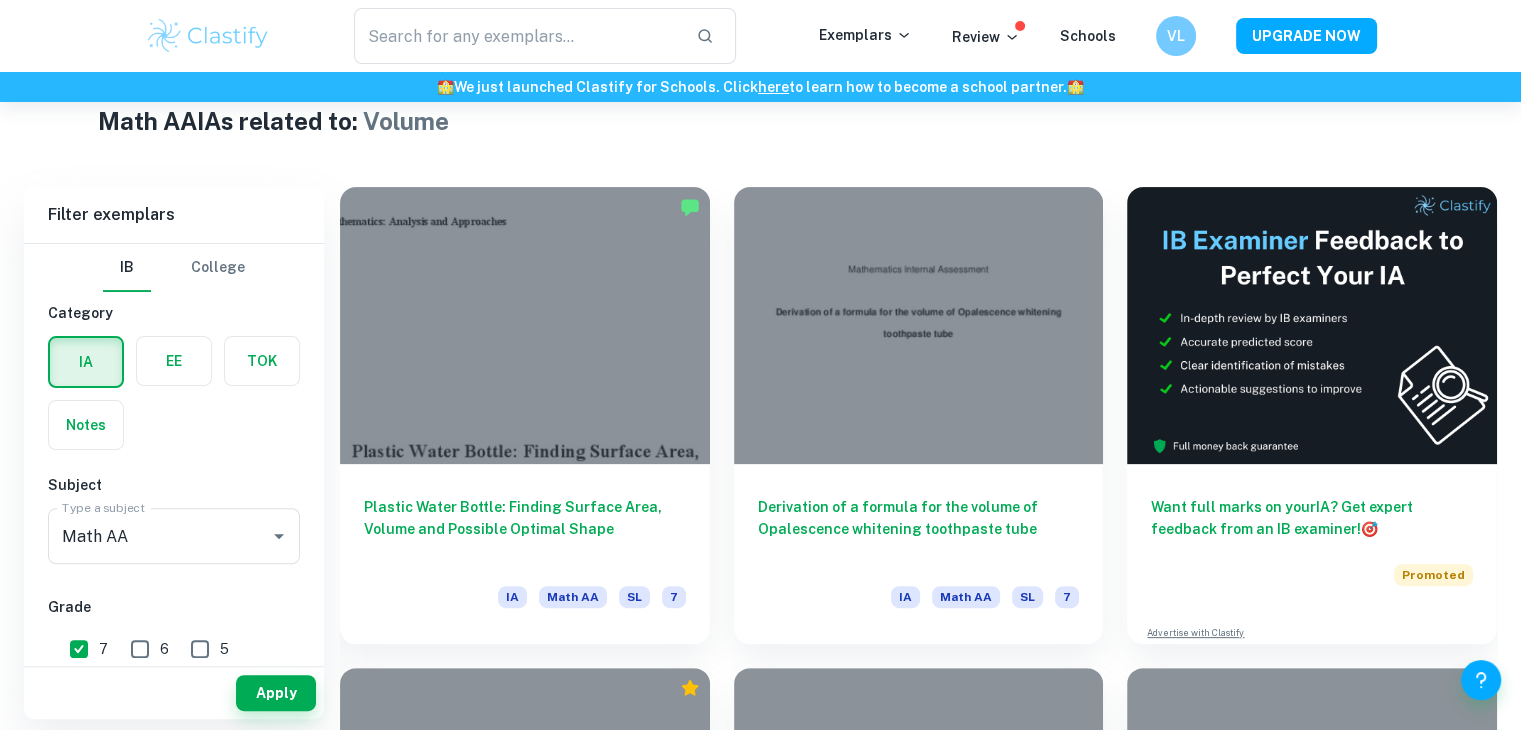 scroll, scrollTop: 486, scrollLeft: 0, axis: vertical 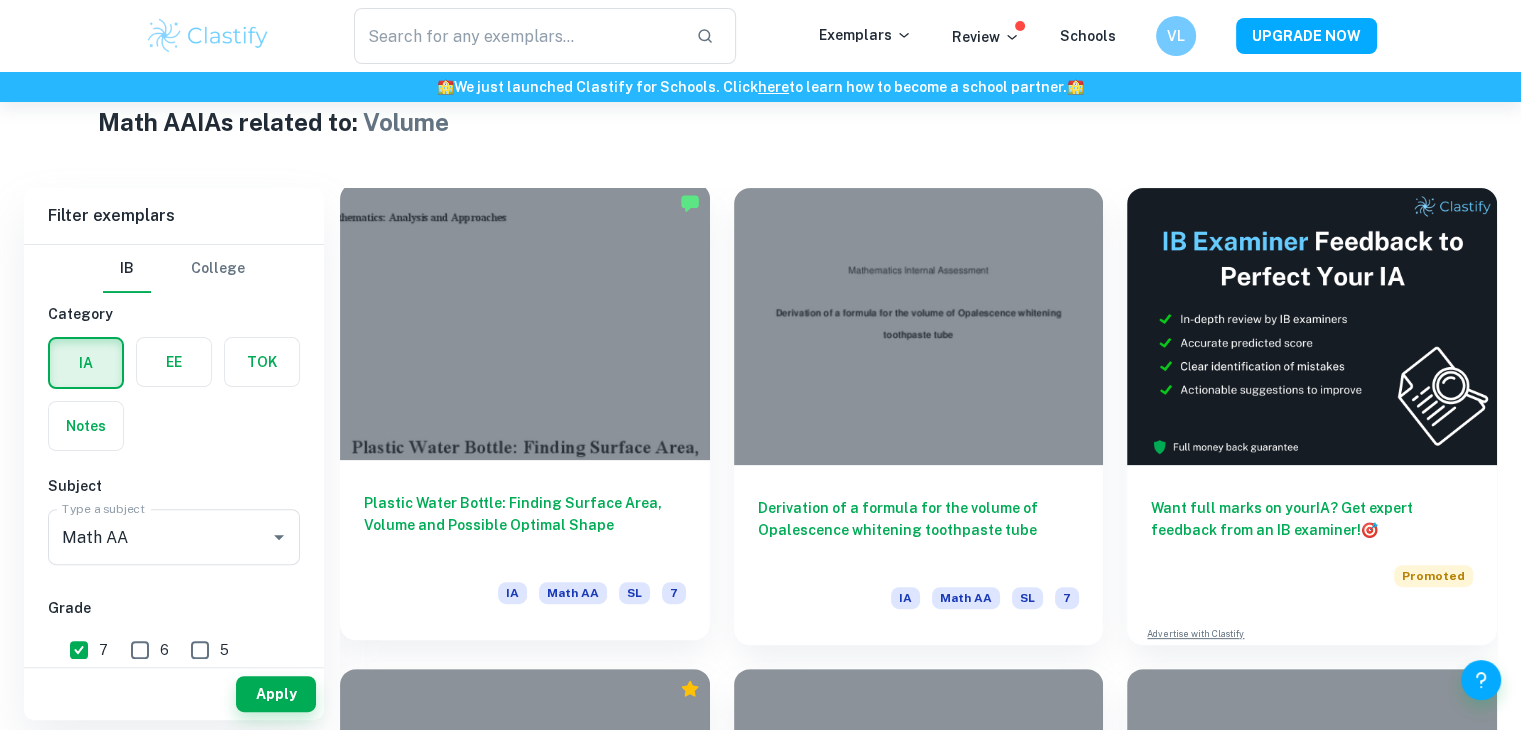 click on "Plastic Water Bottle: Finding Surface Area, Volume and Possible Optimal Shape" at bounding box center (525, 525) 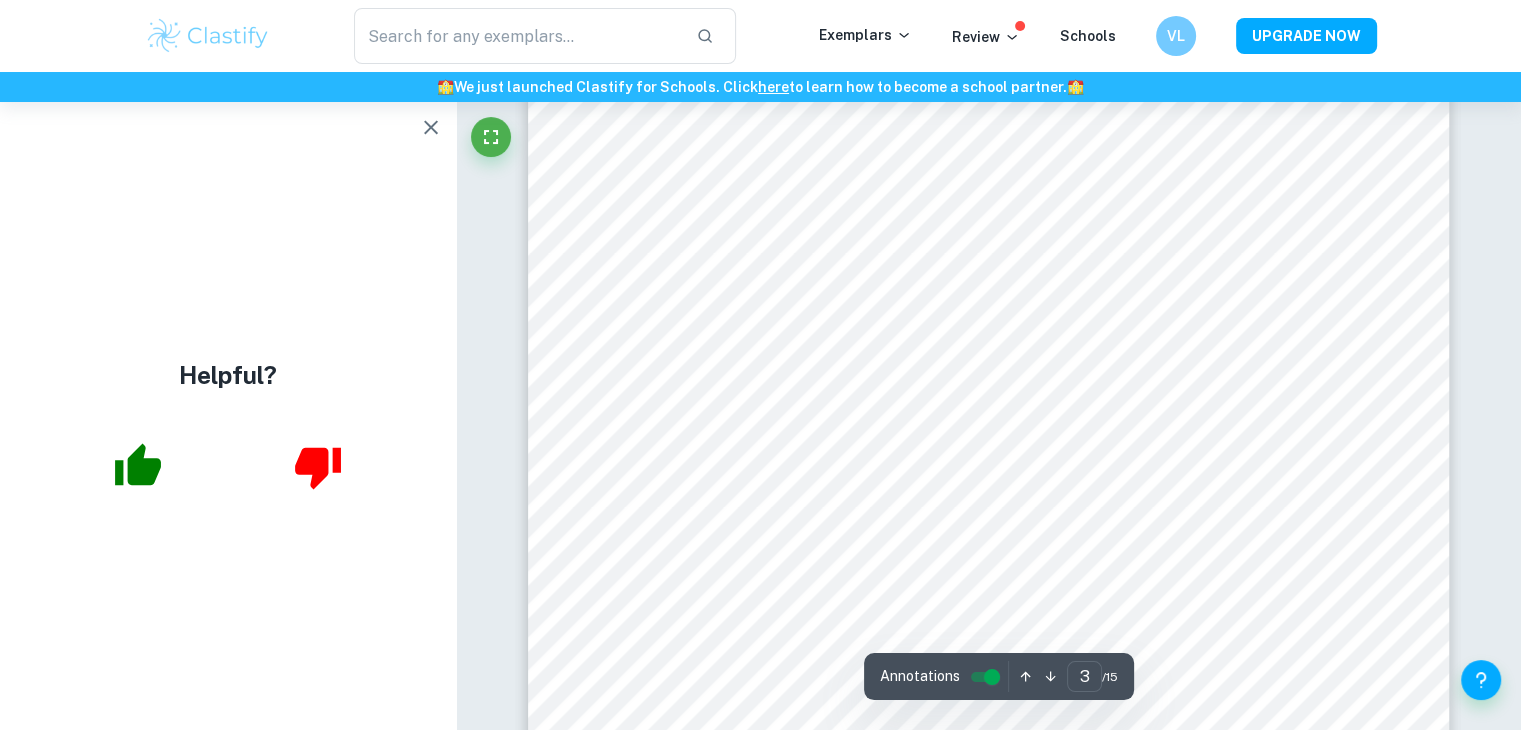 scroll, scrollTop: 3454, scrollLeft: 0, axis: vertical 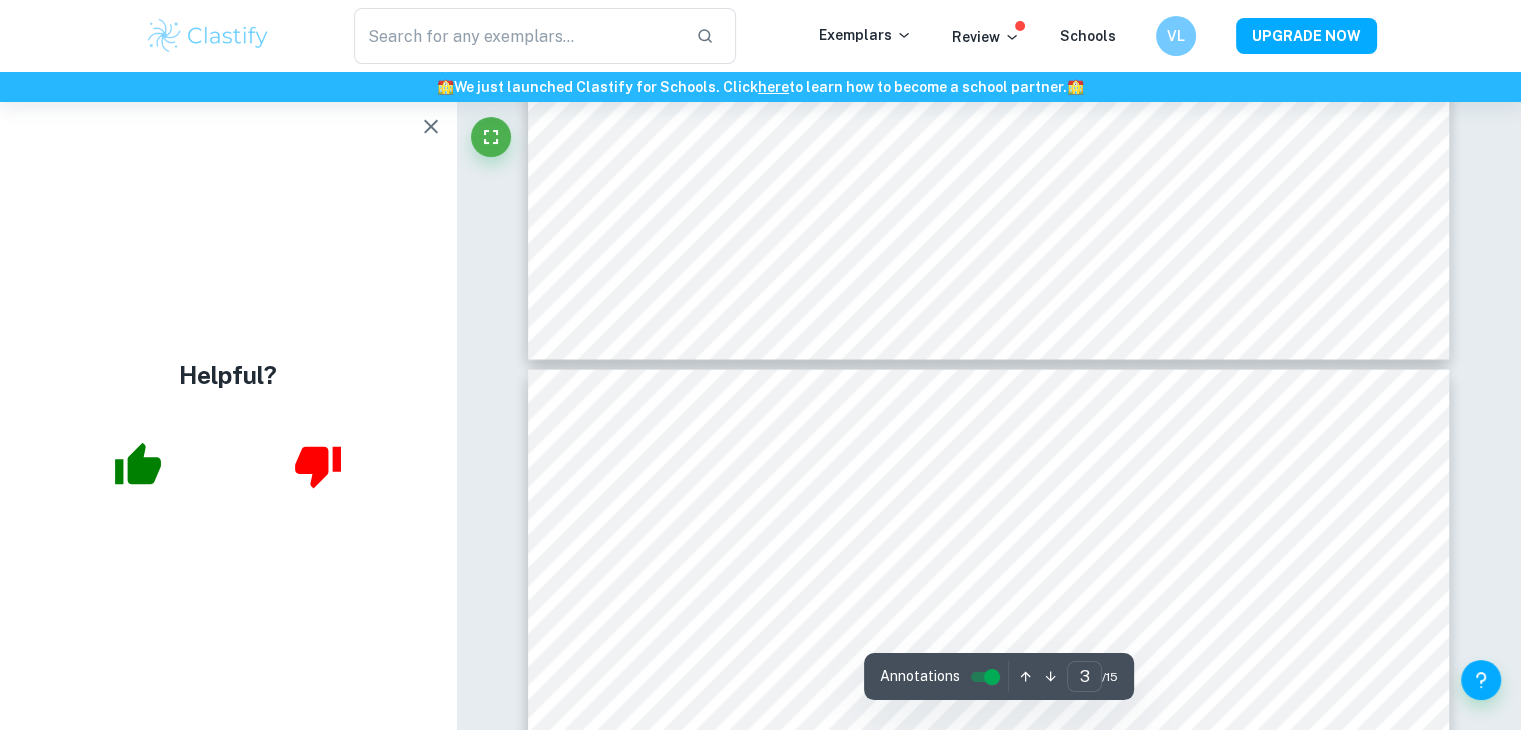 type on "4" 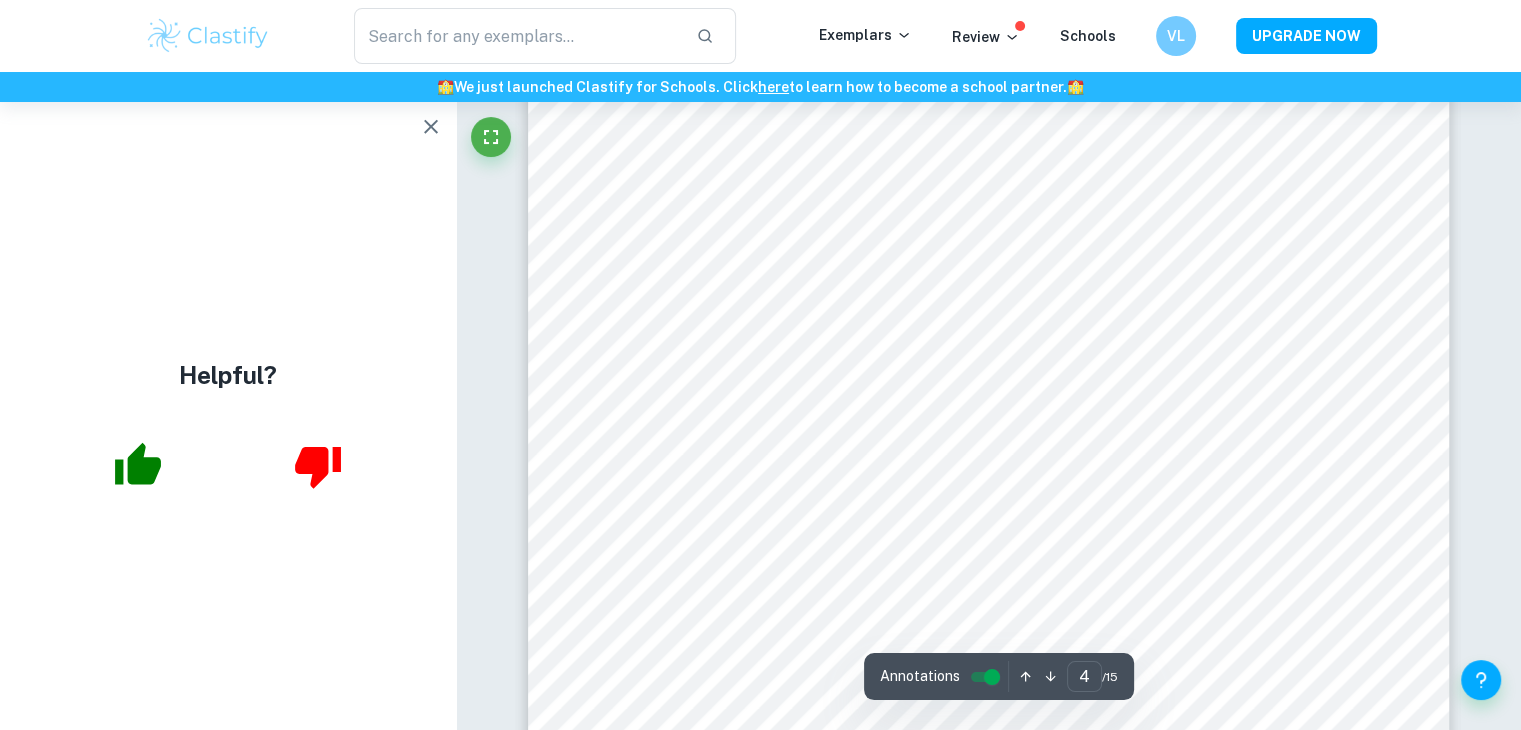 scroll, scrollTop: 4911, scrollLeft: 0, axis: vertical 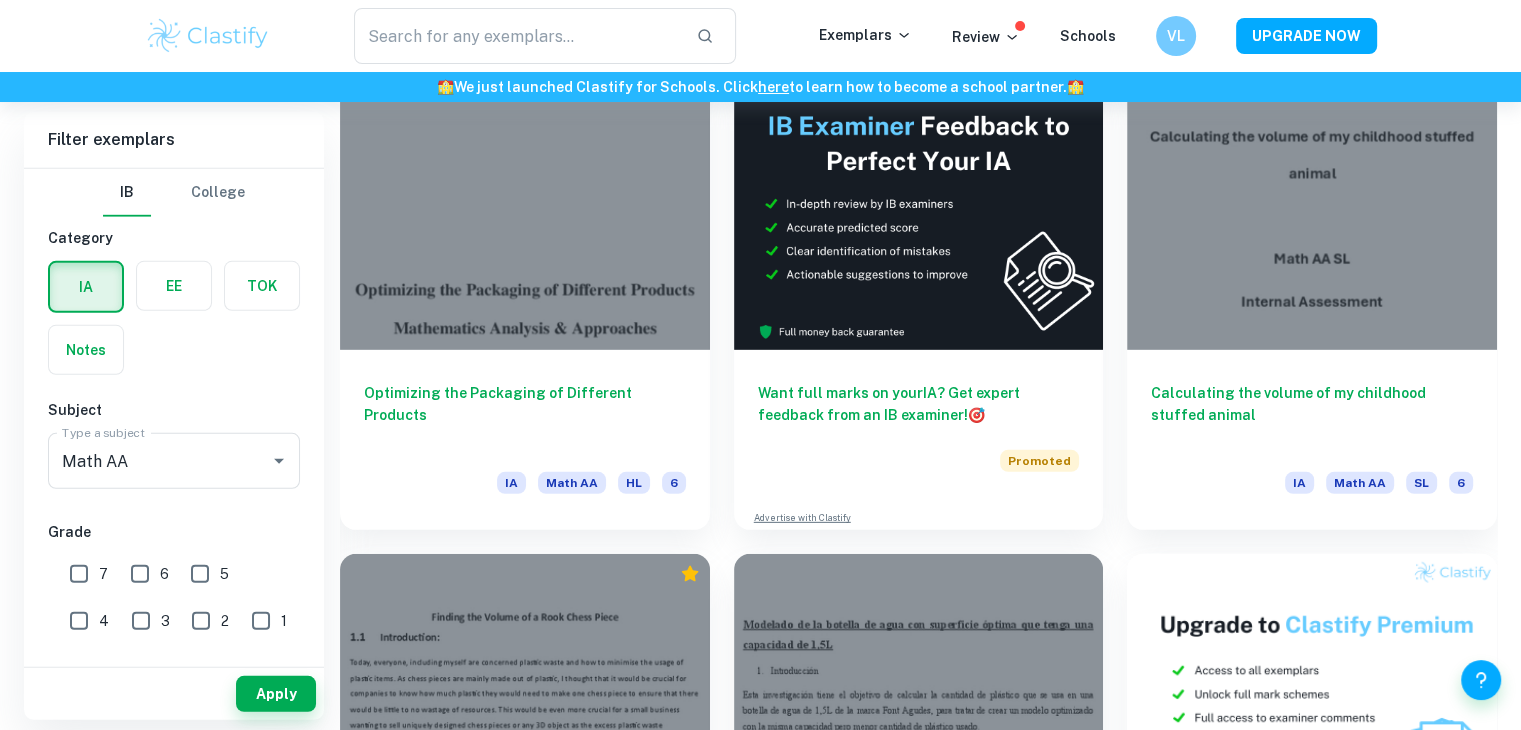click on "Want full marks on your  IA ? Get expert feedback from an IB examiner!  🎯 Promoted Advertise with Clastify" at bounding box center (919, 301) 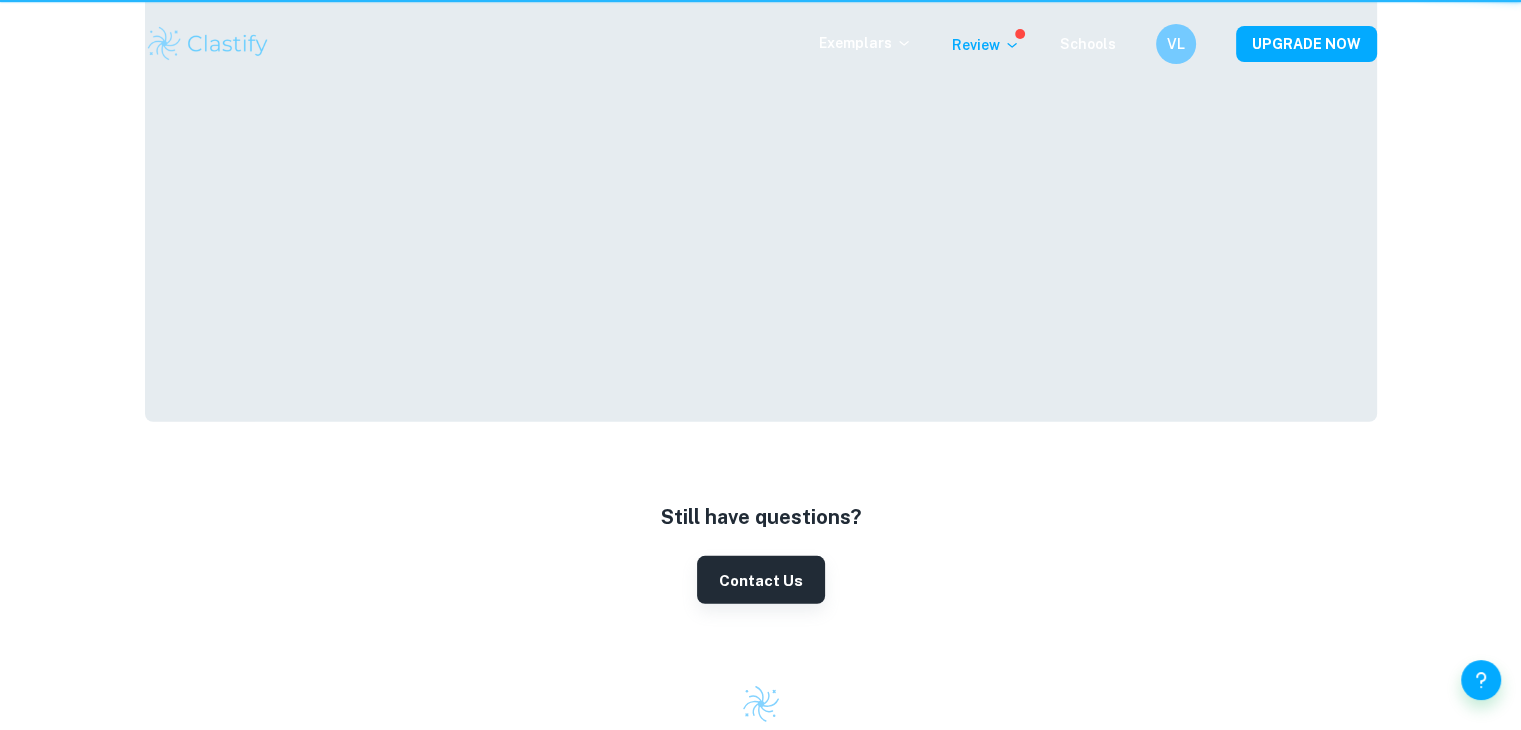 scroll, scrollTop: 0, scrollLeft: 0, axis: both 